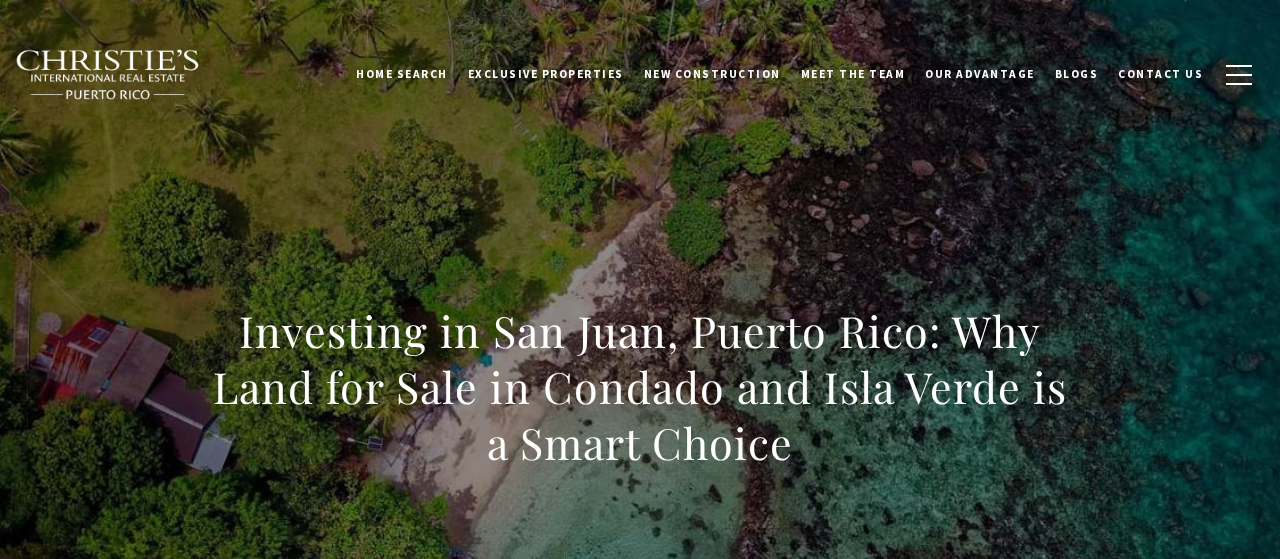 scroll, scrollTop: 0, scrollLeft: 0, axis: both 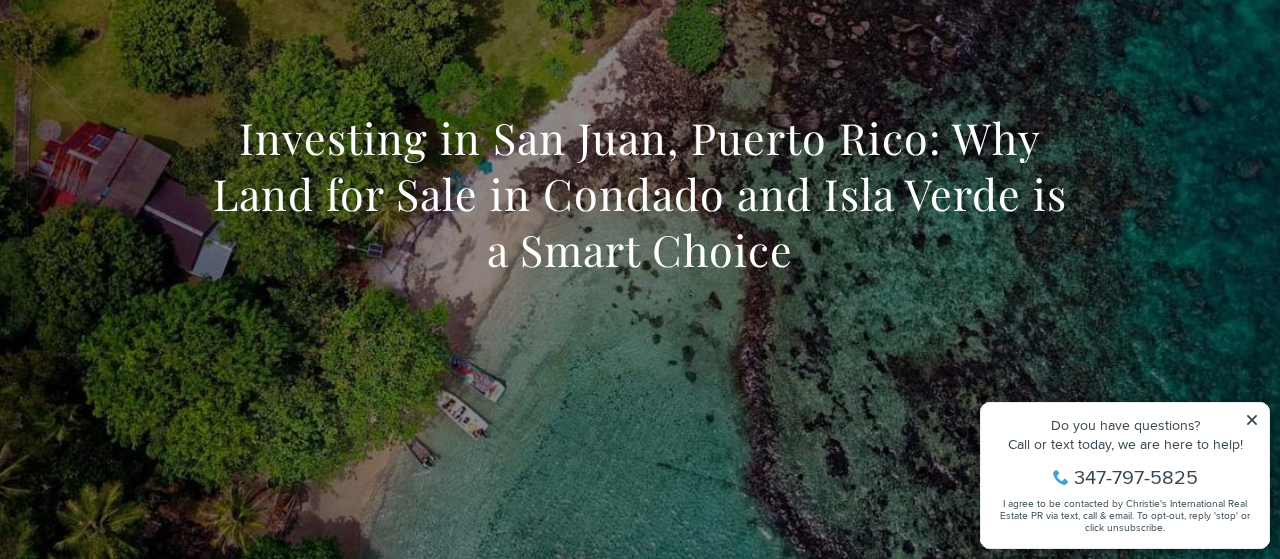 click 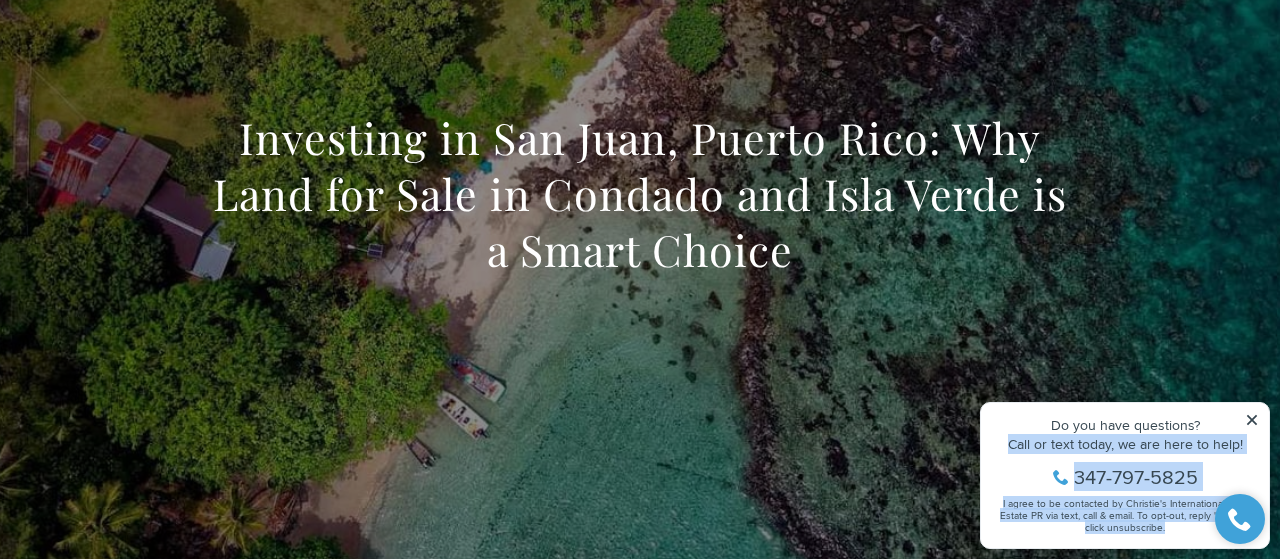 drag, startPoint x: 1260, startPoint y: 420, endPoint x: 1248, endPoint y: 418, distance: 12.165525 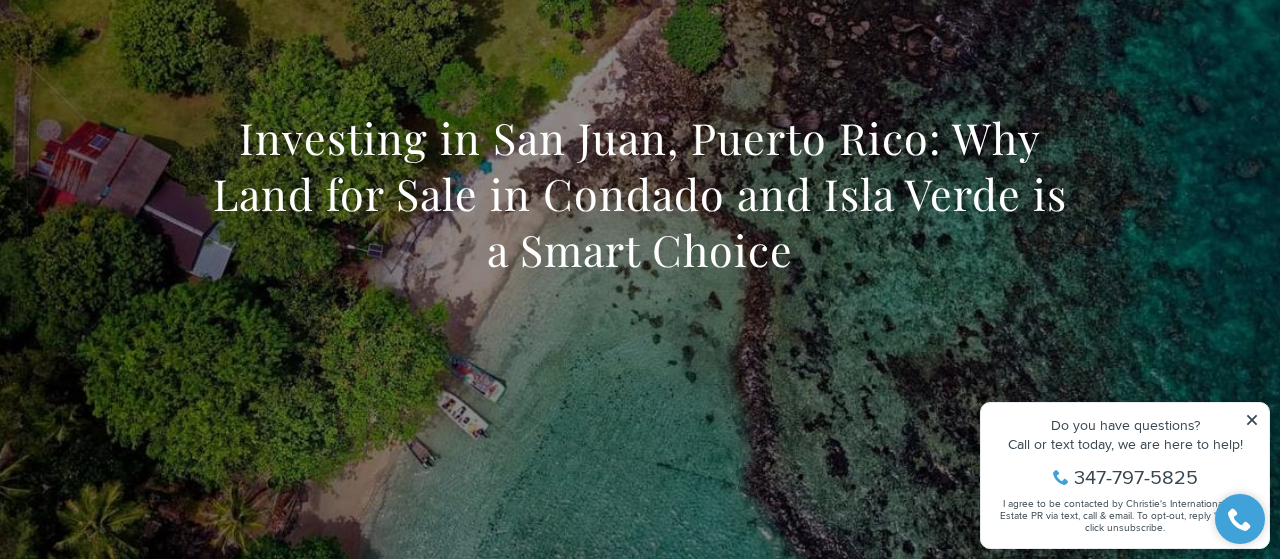 click 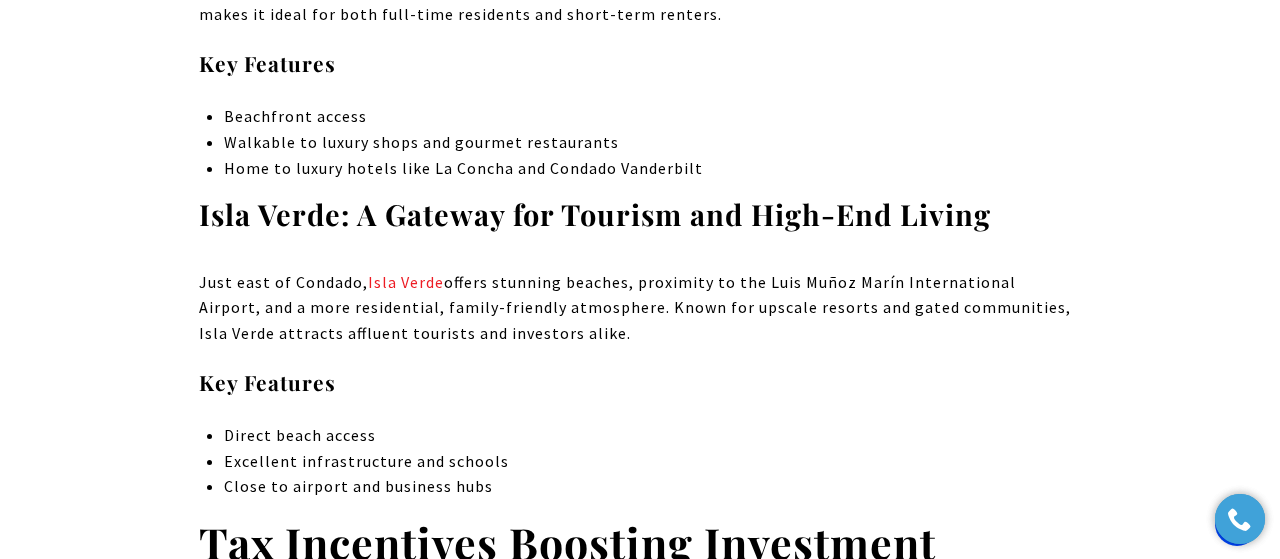 scroll, scrollTop: 2309, scrollLeft: 0, axis: vertical 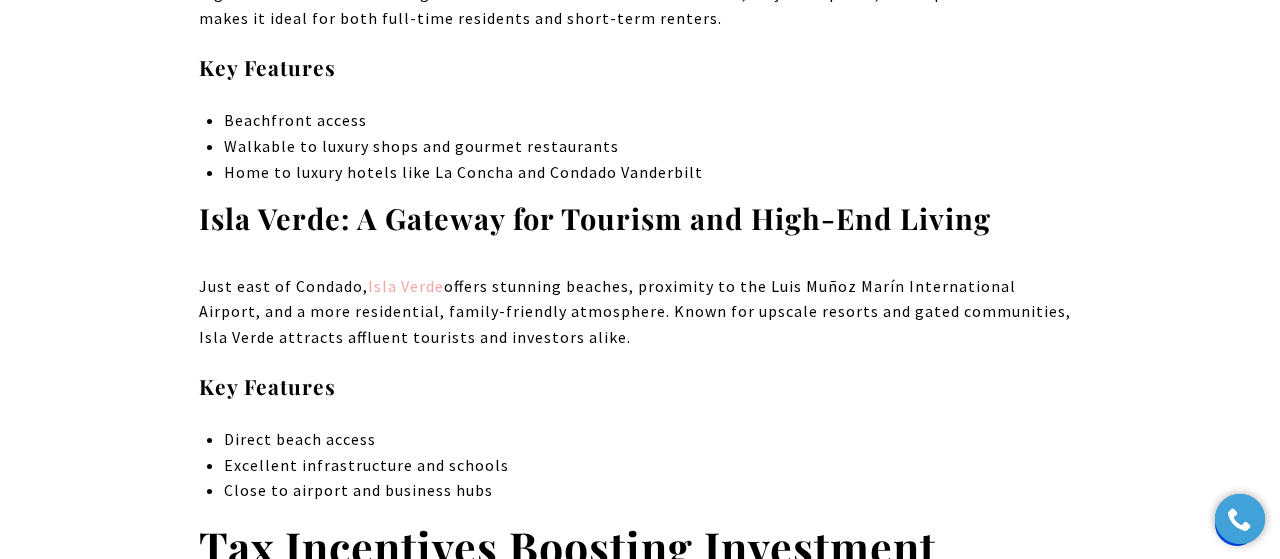 click on "Isla Verde" at bounding box center (406, 286) 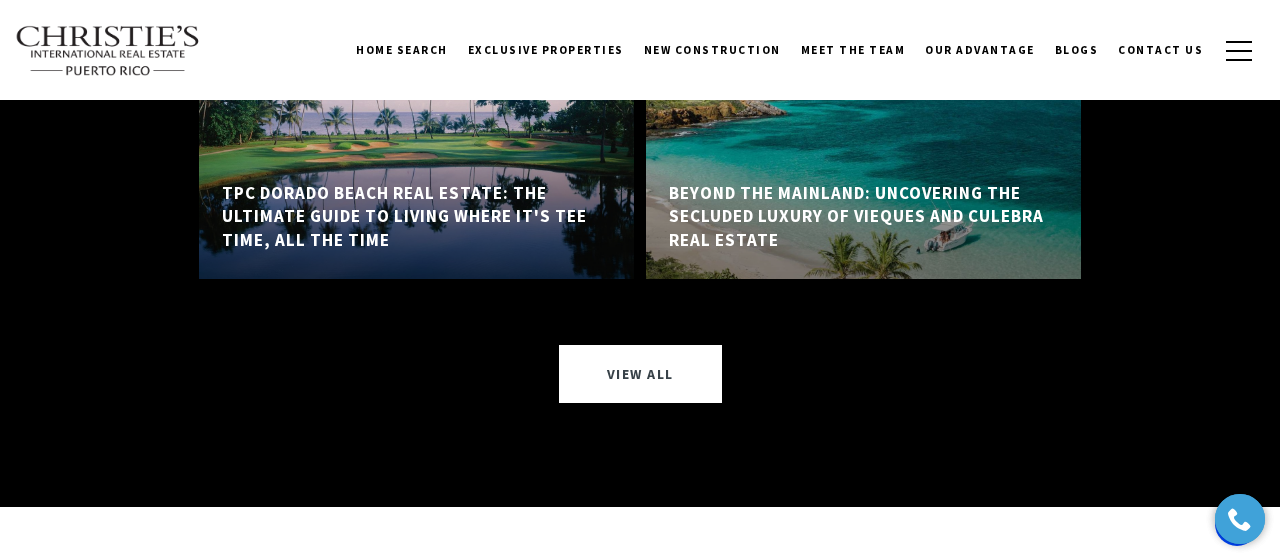 scroll, scrollTop: 14992, scrollLeft: 0, axis: vertical 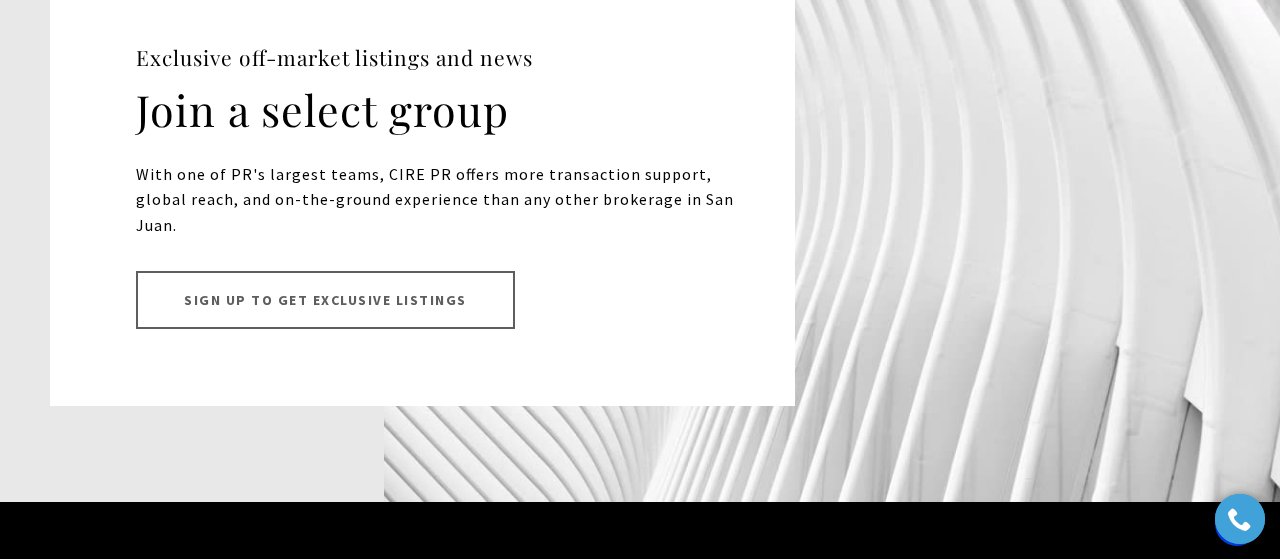 click on "Sign up to Get Exclusive Listings" at bounding box center (325, 300) 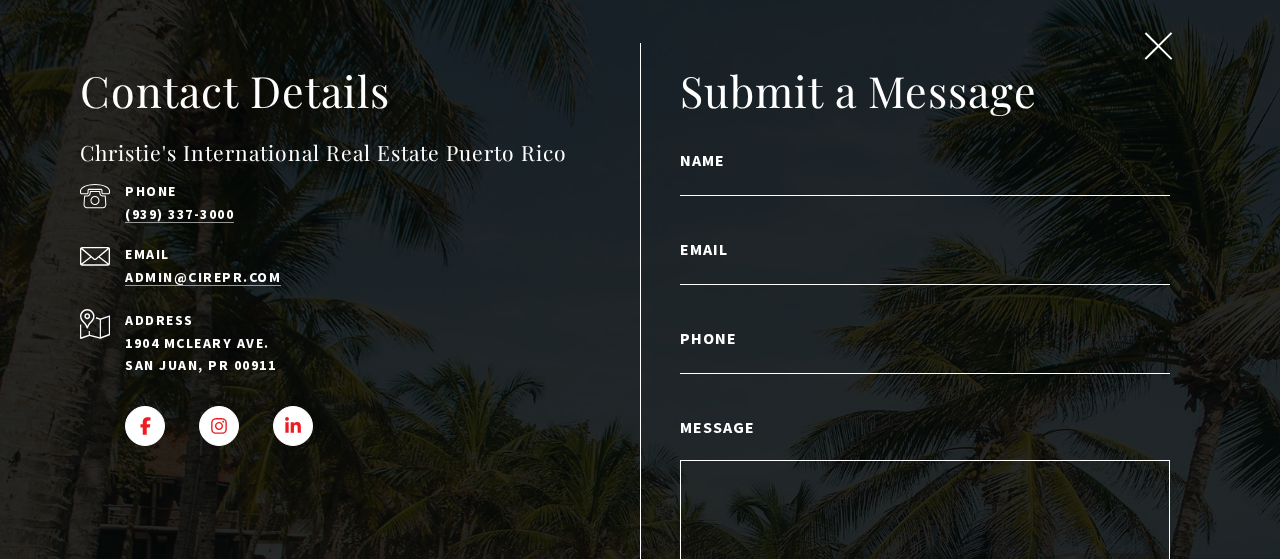 scroll, scrollTop: 5, scrollLeft: 0, axis: vertical 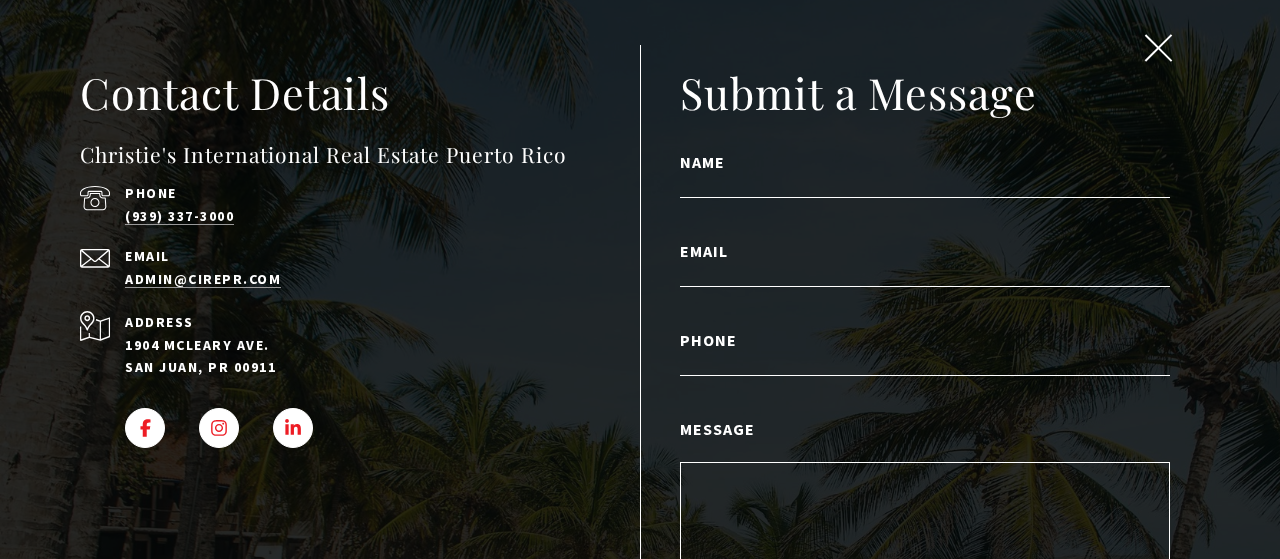 click at bounding box center [1158, 48] 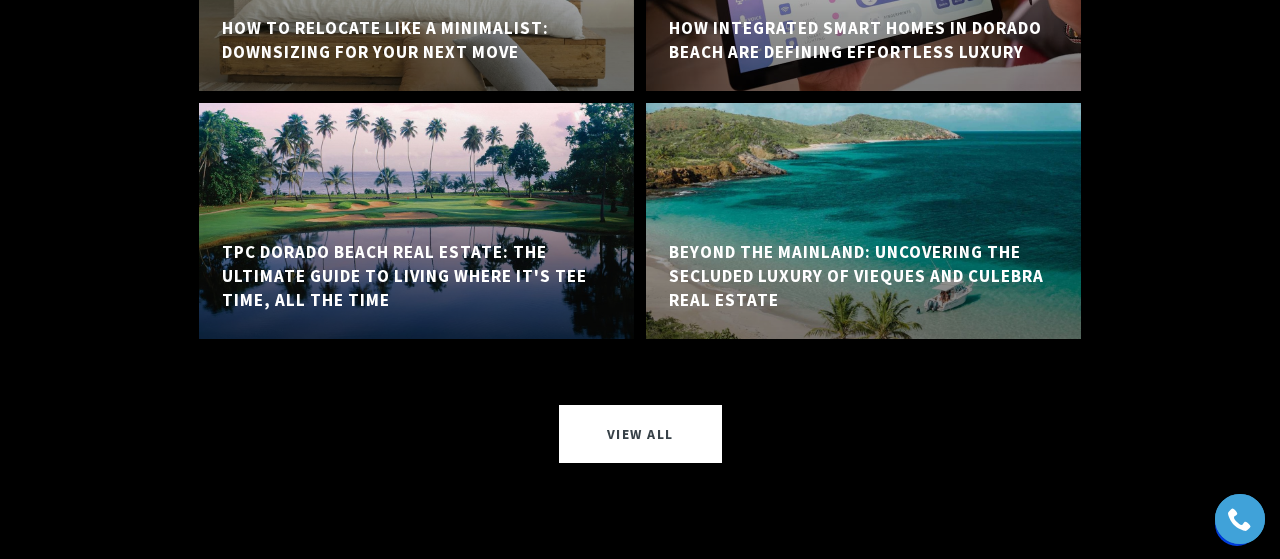 scroll, scrollTop: 18294, scrollLeft: 0, axis: vertical 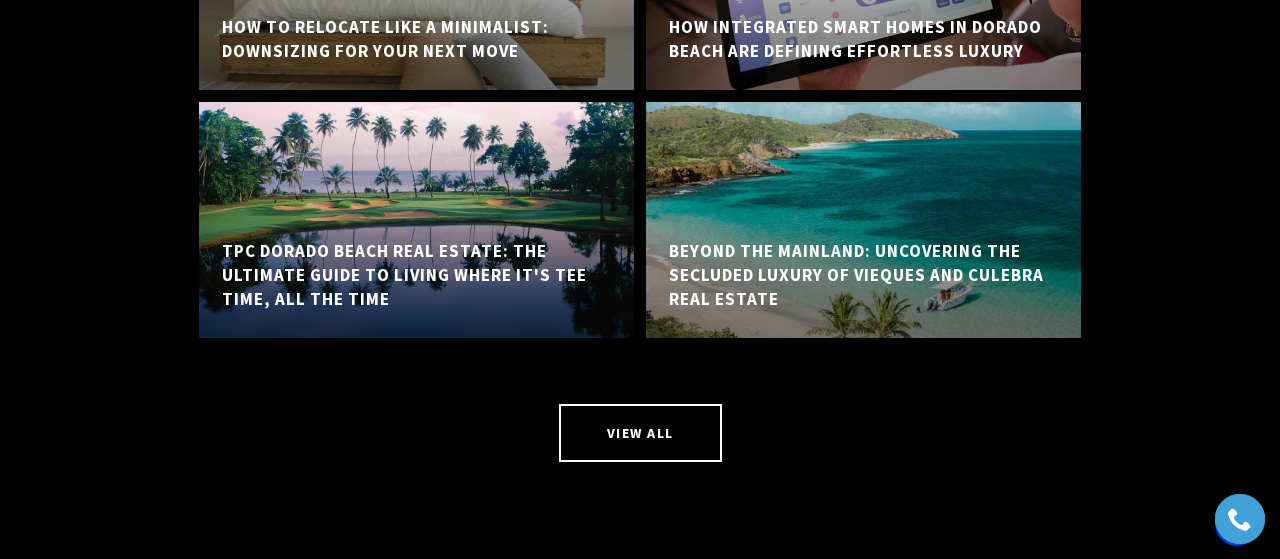click on "View All" at bounding box center [640, 433] 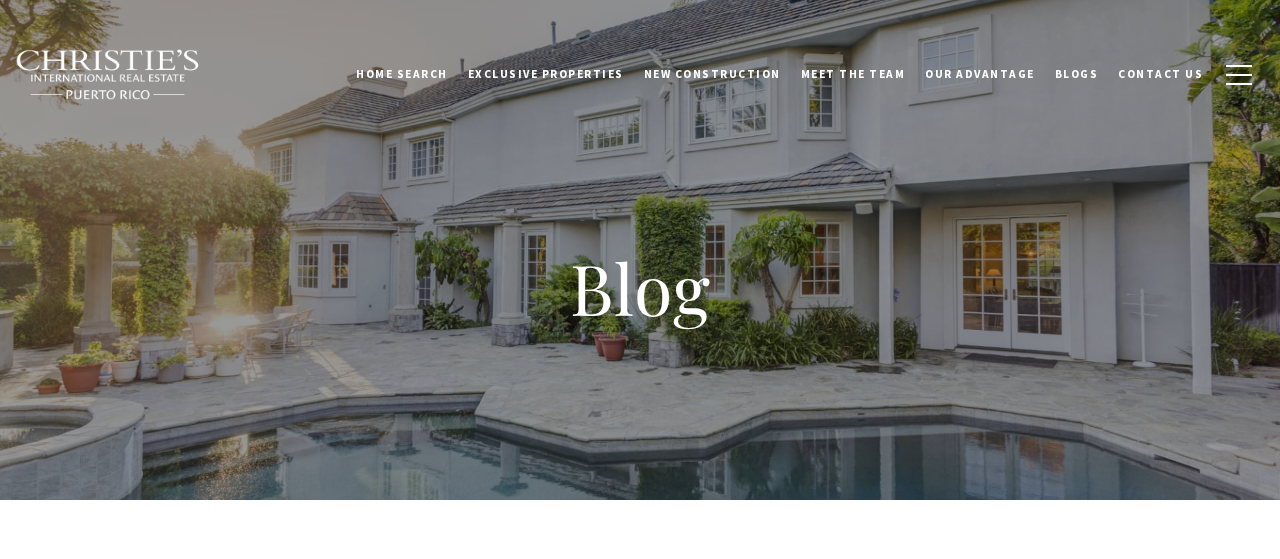 scroll, scrollTop: 0, scrollLeft: 0, axis: both 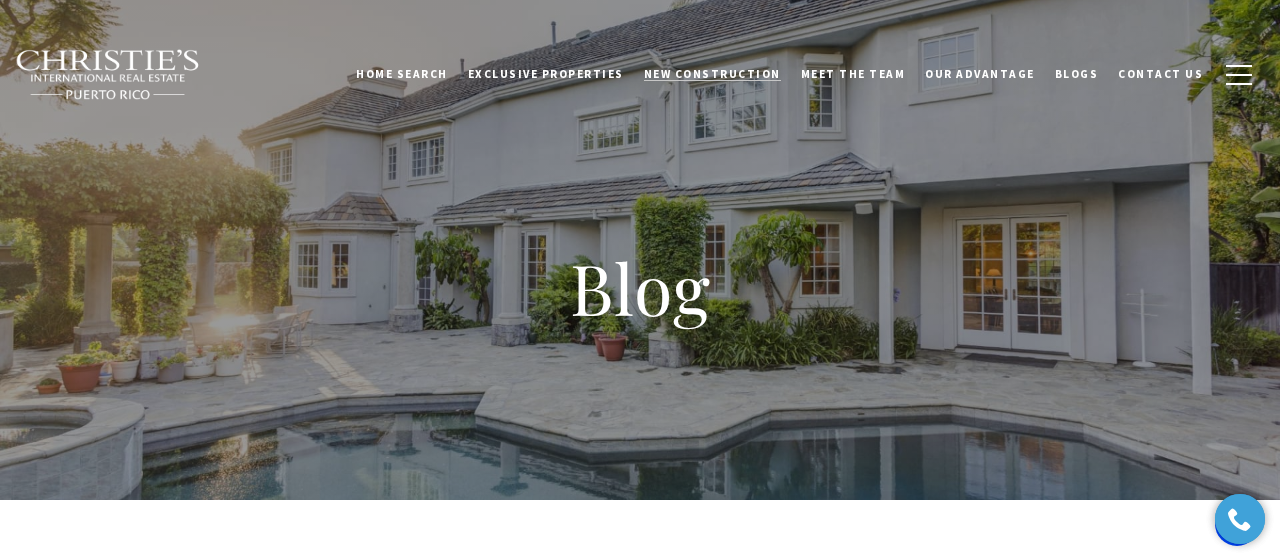 click on "New Construction" at bounding box center [712, 74] 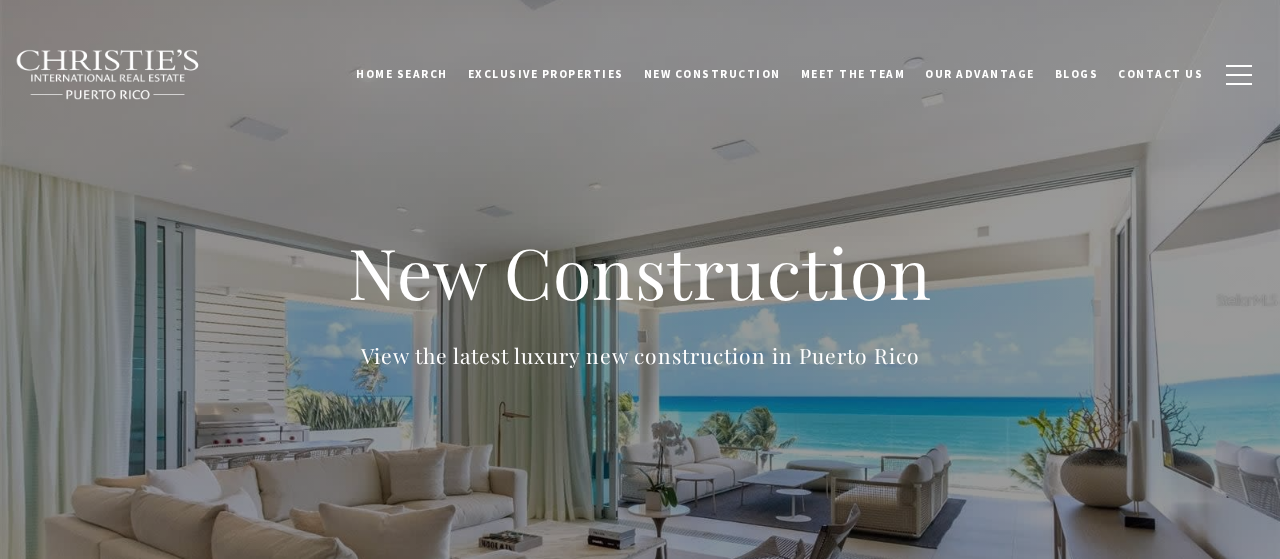 scroll, scrollTop: 0, scrollLeft: 0, axis: both 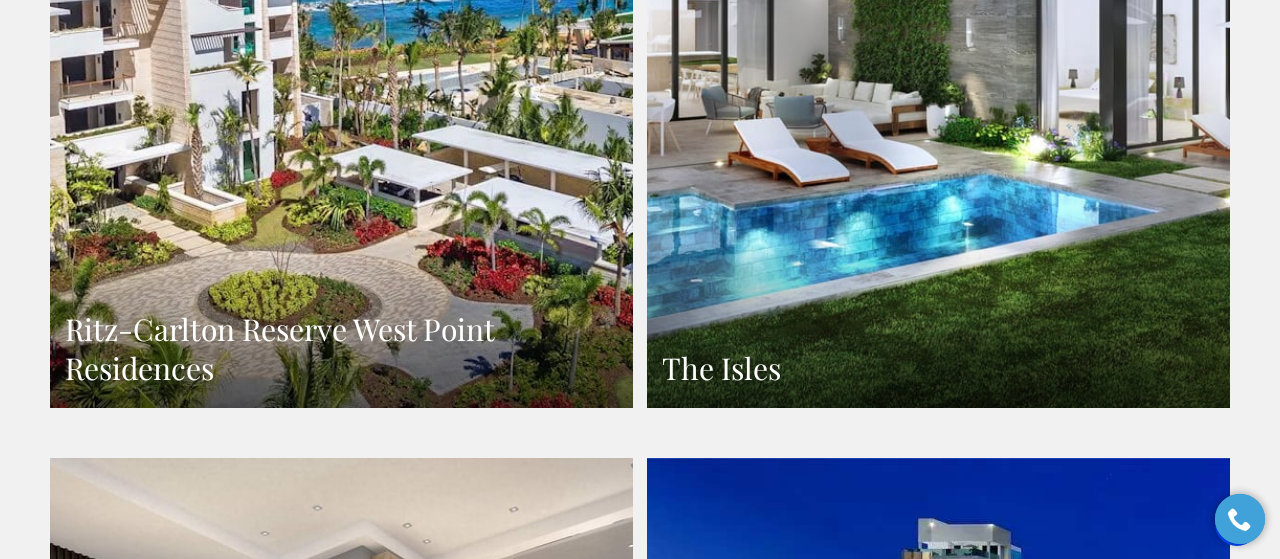 click on "Ritz-Carlton Reserve West Point Residences" at bounding box center [341, 52] 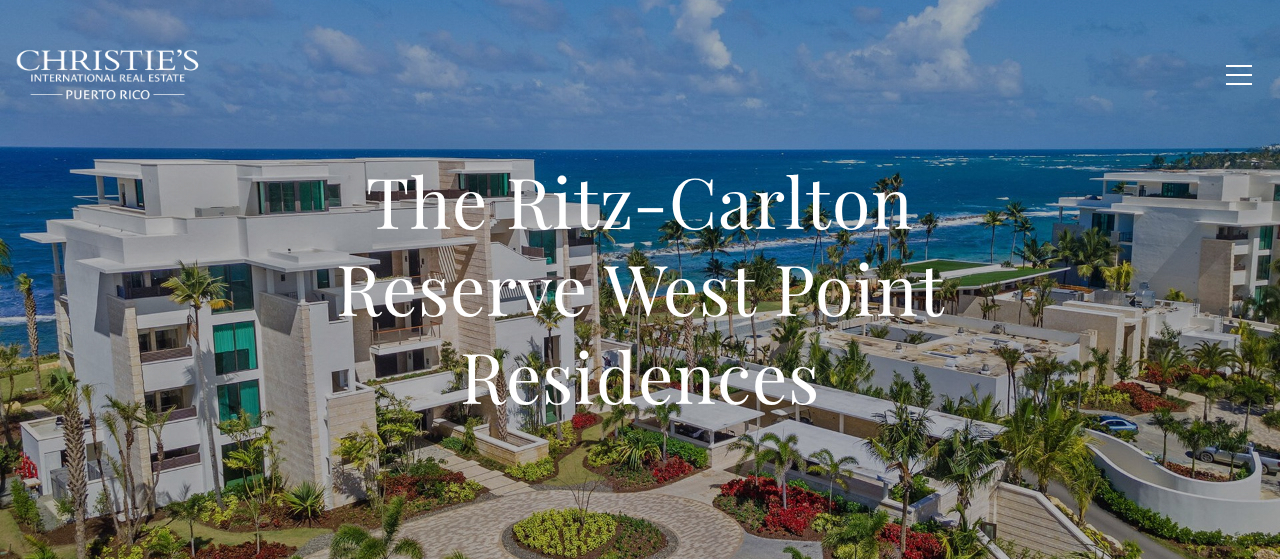 scroll, scrollTop: 0, scrollLeft: 0, axis: both 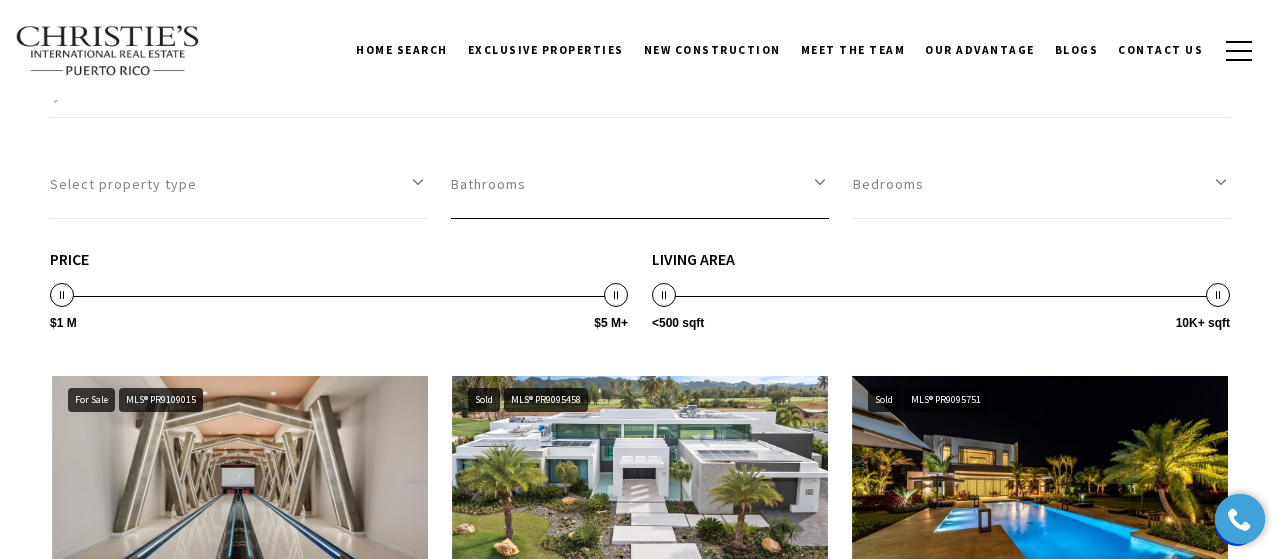 click on "Bathrooms" at bounding box center [639, 184] 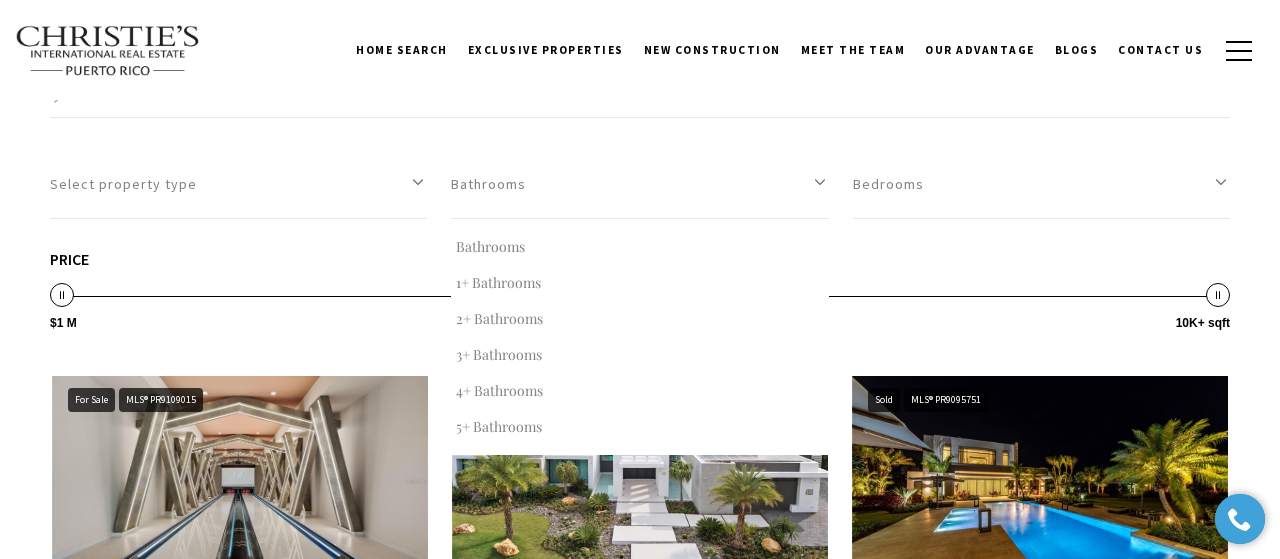 click on "3+ Bathrooms" at bounding box center [639, 355] 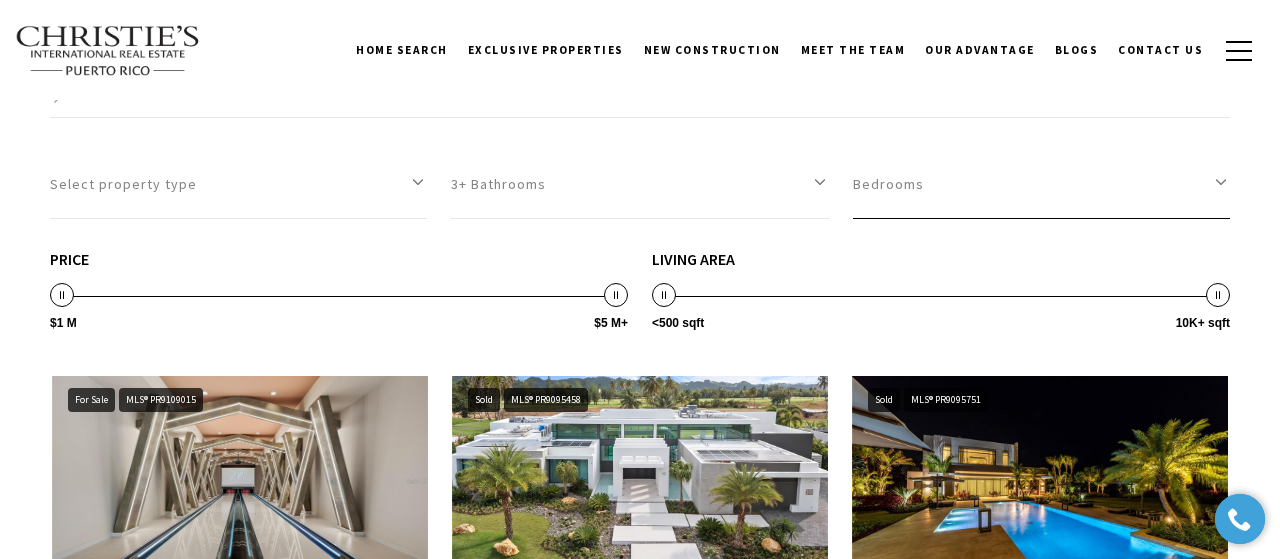 click on "Bedrooms" at bounding box center (1041, 184) 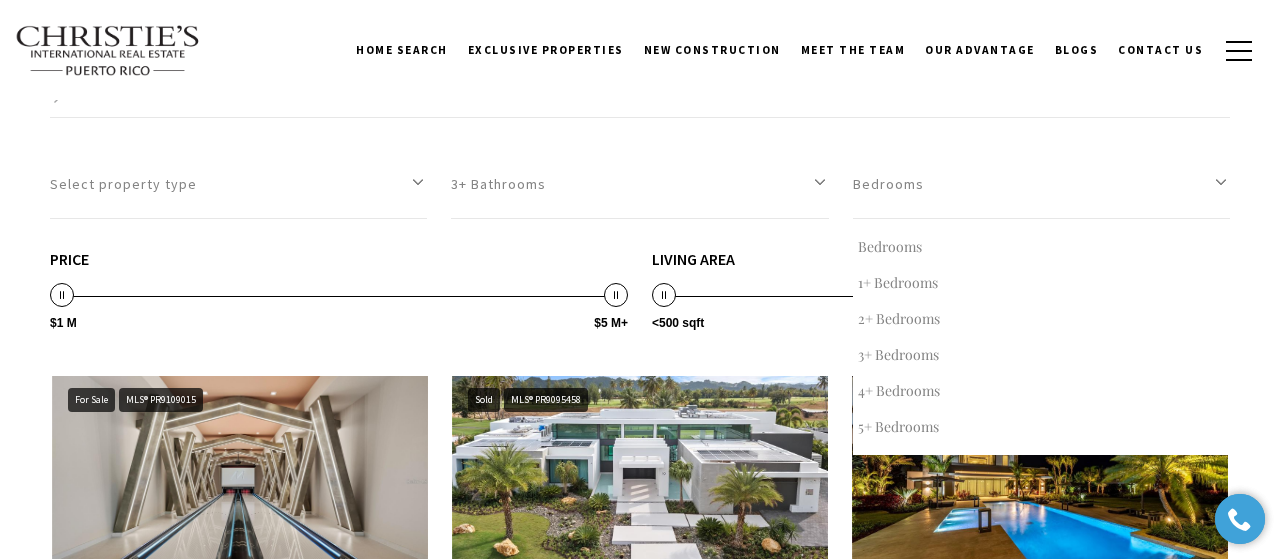click on "3+ Bedrooms" at bounding box center [1041, 355] 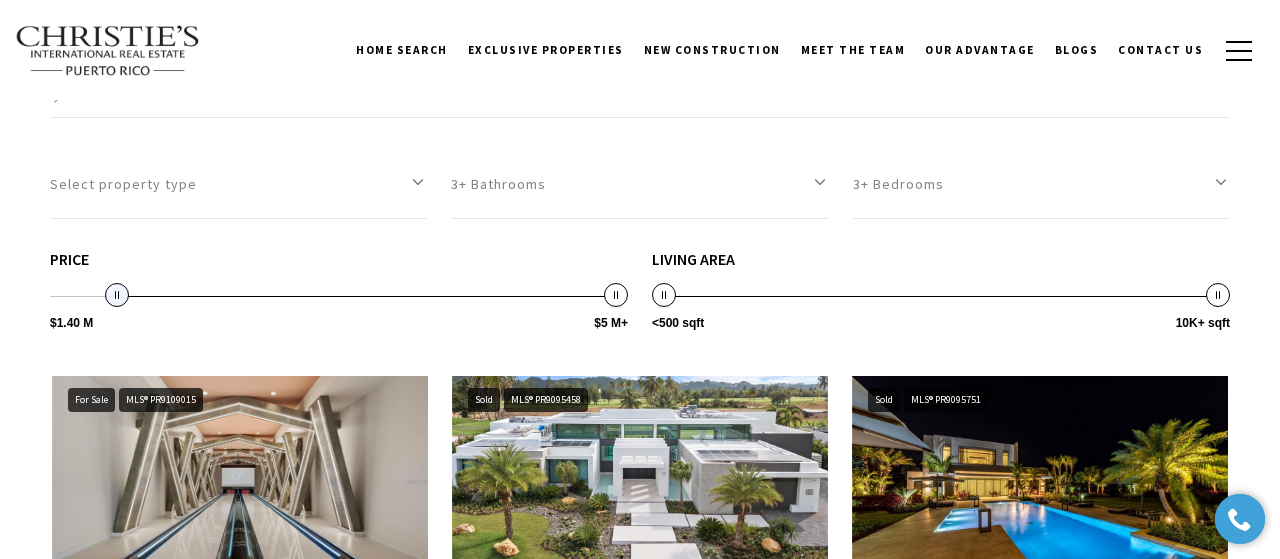 type on "**********" 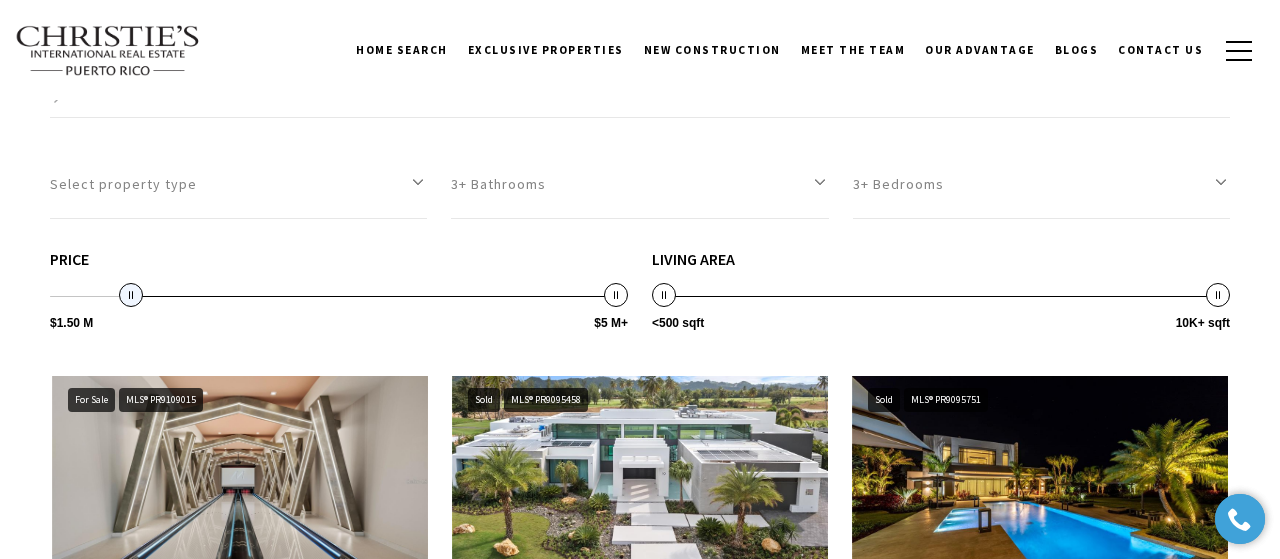 drag, startPoint x: 54, startPoint y: 284, endPoint x: 124, endPoint y: 282, distance: 70.028564 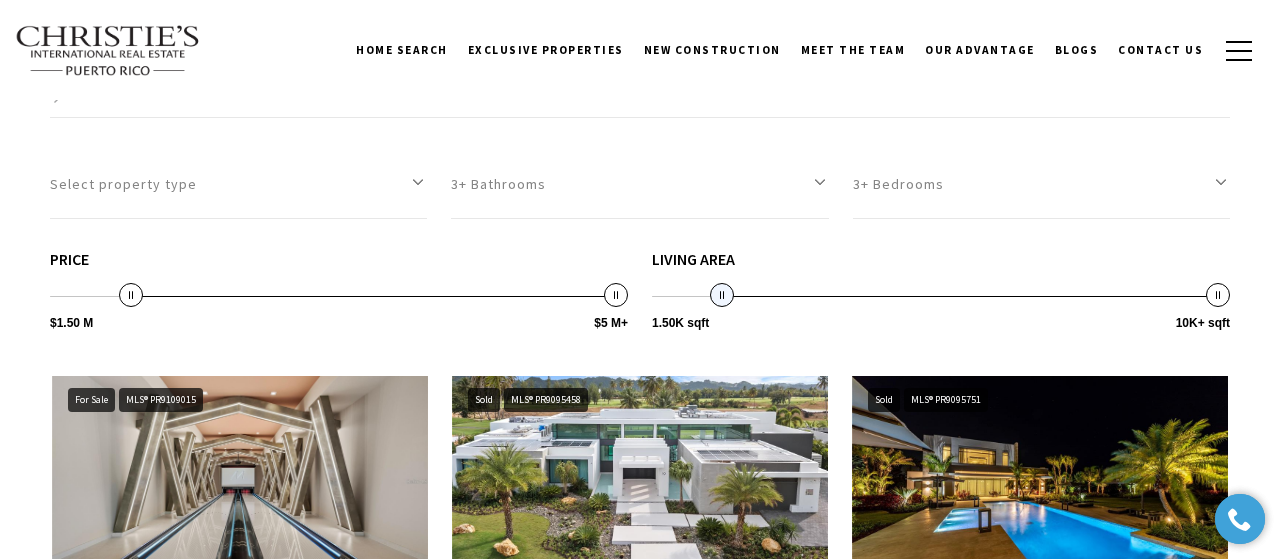 drag, startPoint x: 666, startPoint y: 288, endPoint x: 733, endPoint y: 288, distance: 67 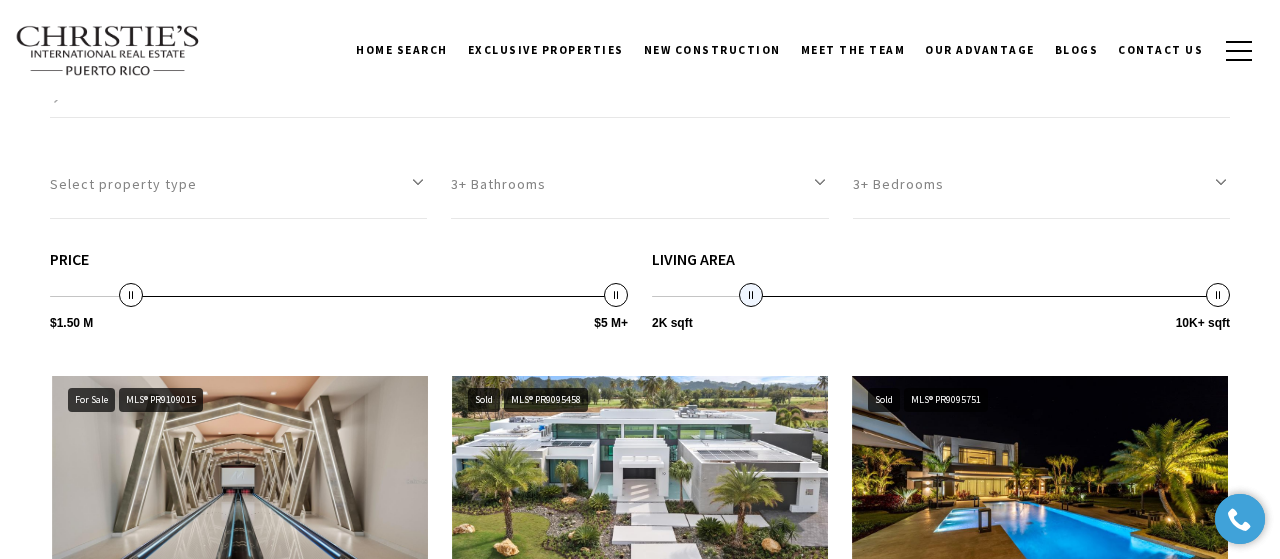 drag, startPoint x: 739, startPoint y: 288, endPoint x: 754, endPoint y: 286, distance: 15.132746 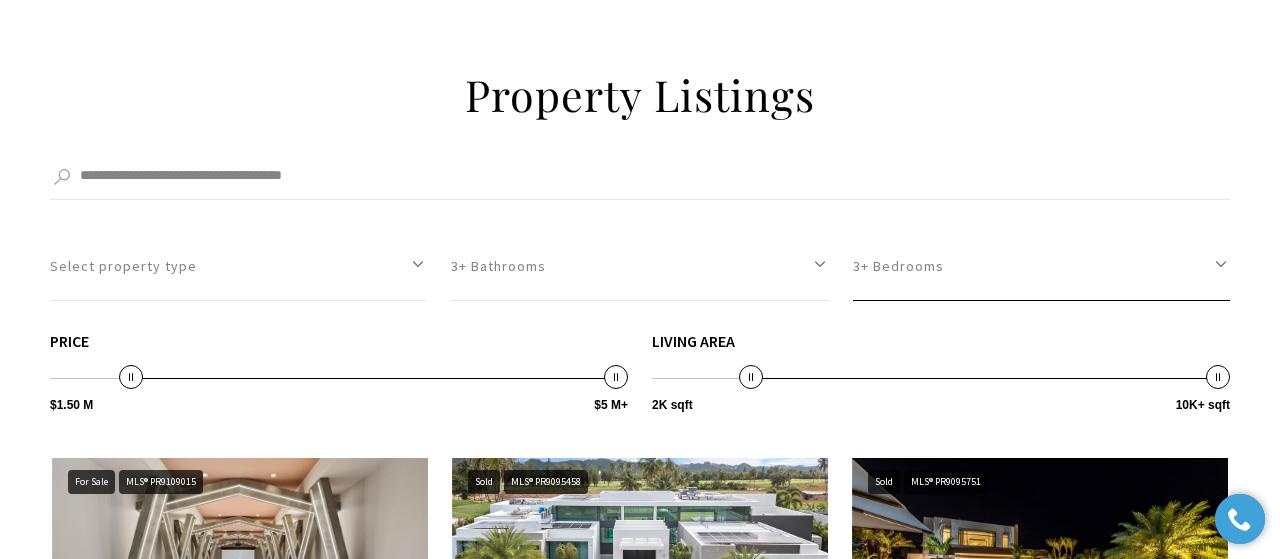 scroll, scrollTop: 1690, scrollLeft: 0, axis: vertical 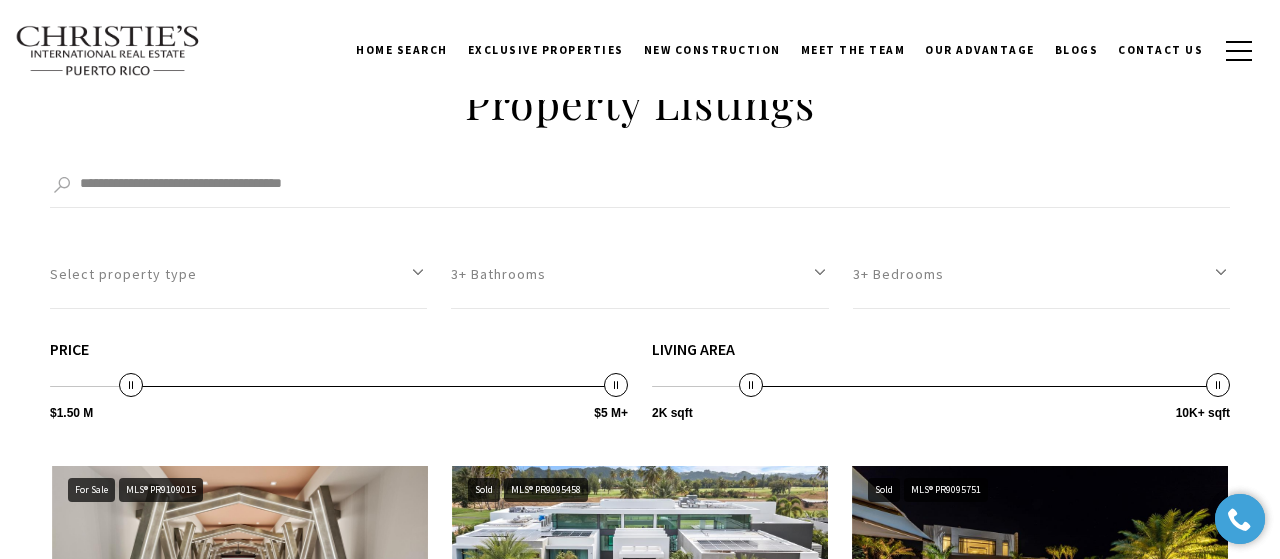 click on "<500 sqft 10K+ sqft 2K sqft 10K+ sqft 2K sqft — 10K+ sqft" at bounding box center (941, 364) 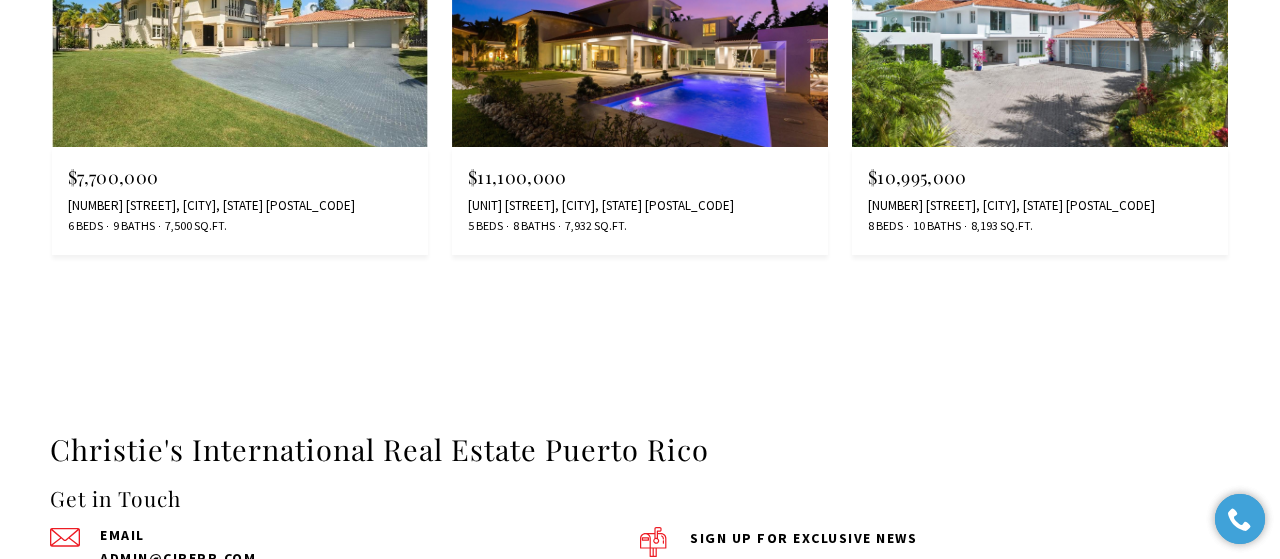 scroll, scrollTop: 3250, scrollLeft: 0, axis: vertical 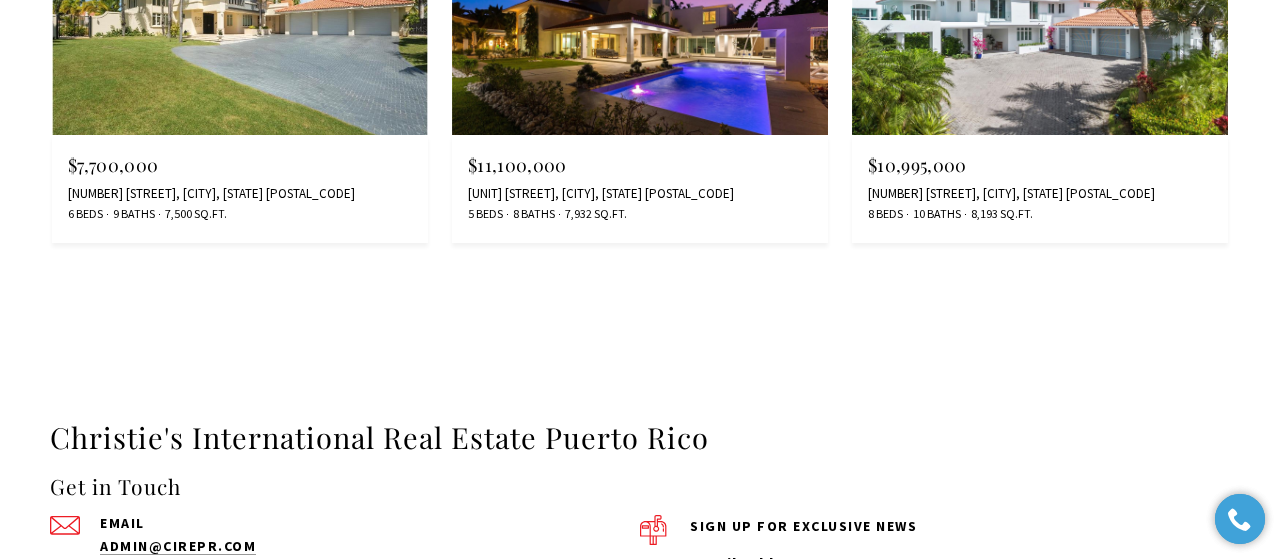 click on "$7,700,000" at bounding box center [113, 165] 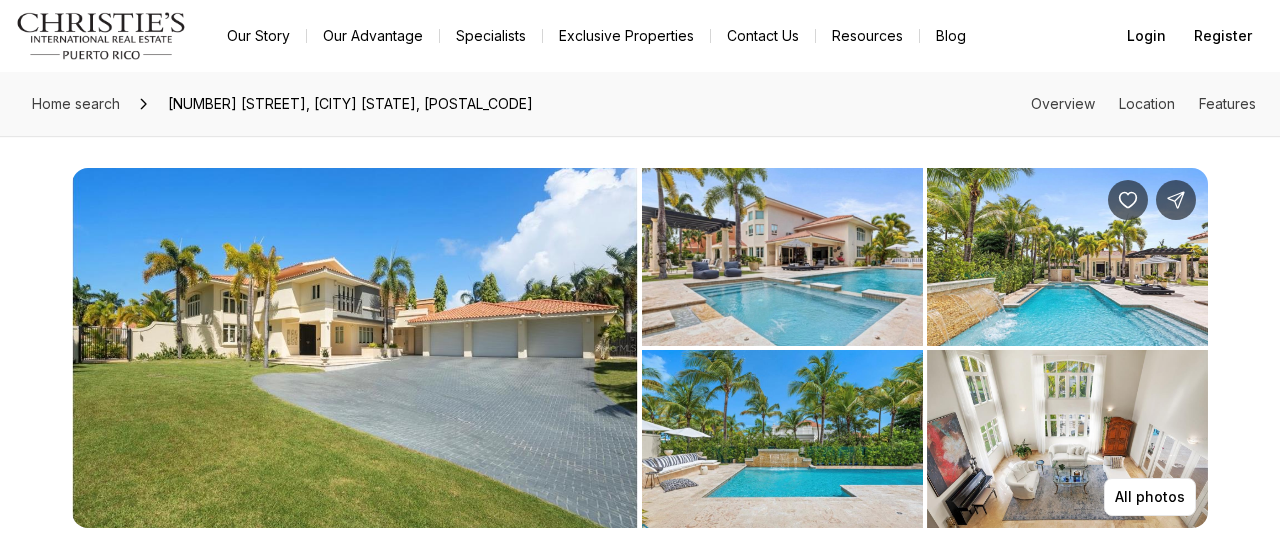 scroll, scrollTop: 0, scrollLeft: 0, axis: both 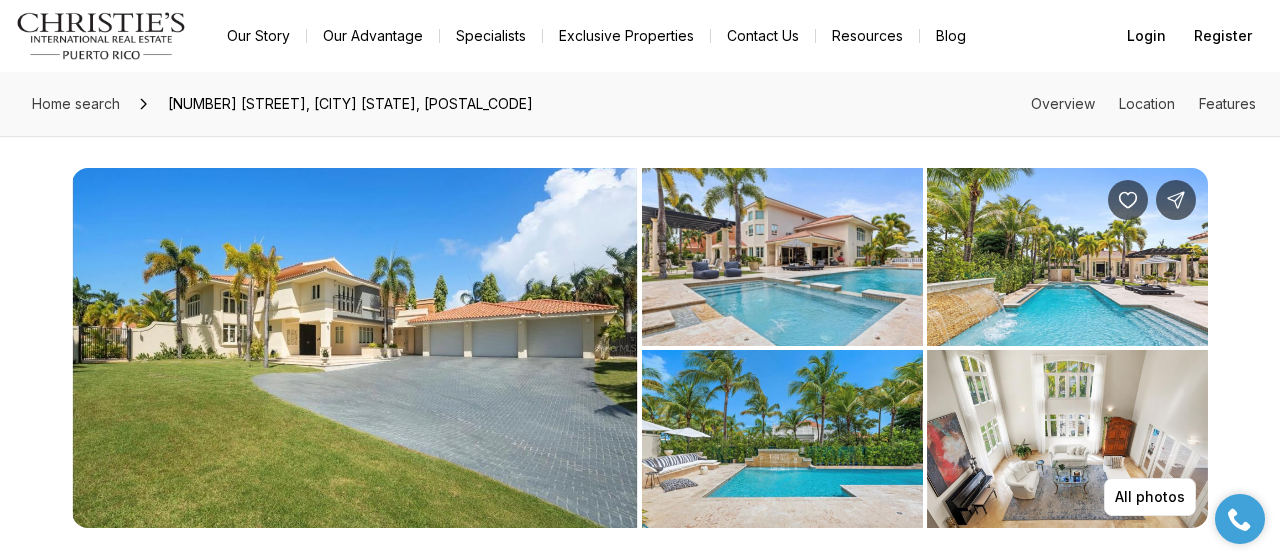 click at bounding box center (1067, 439) 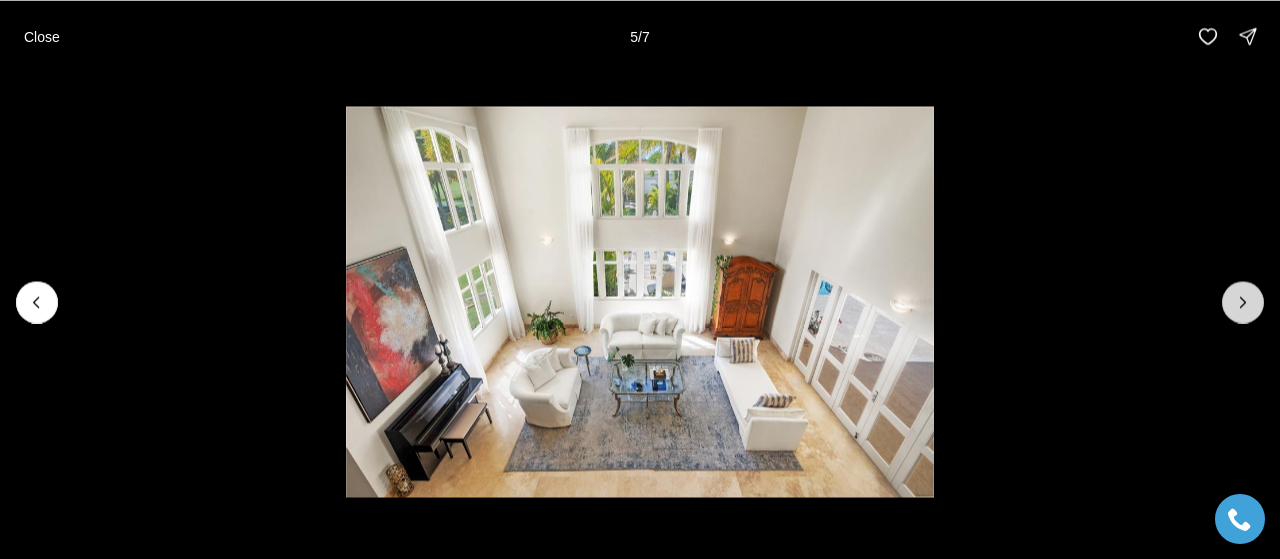 click 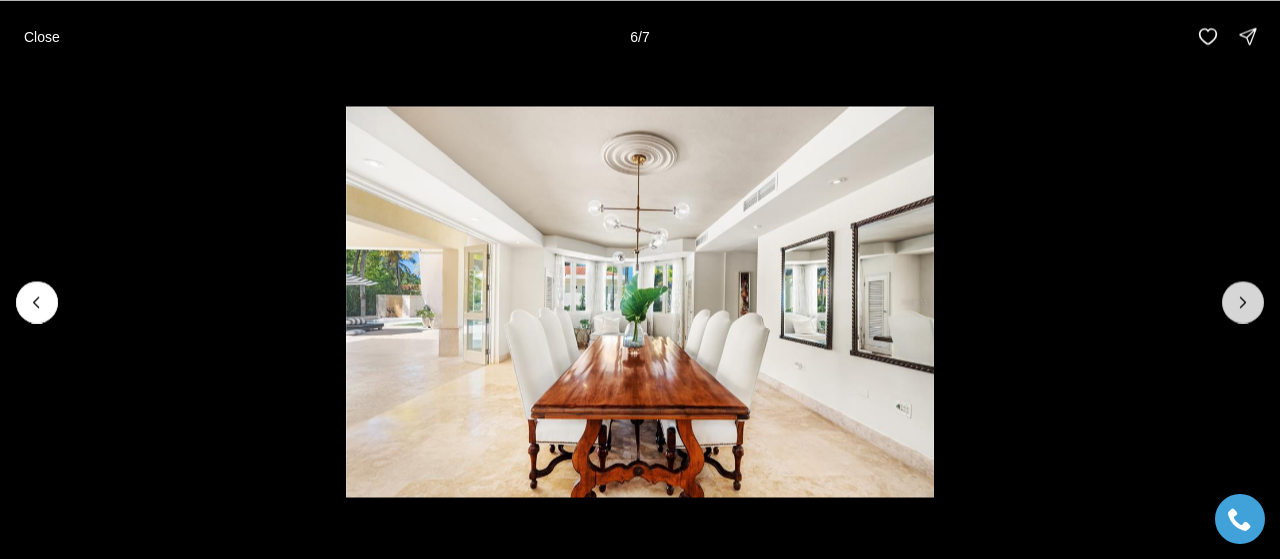 click at bounding box center [1243, 302] 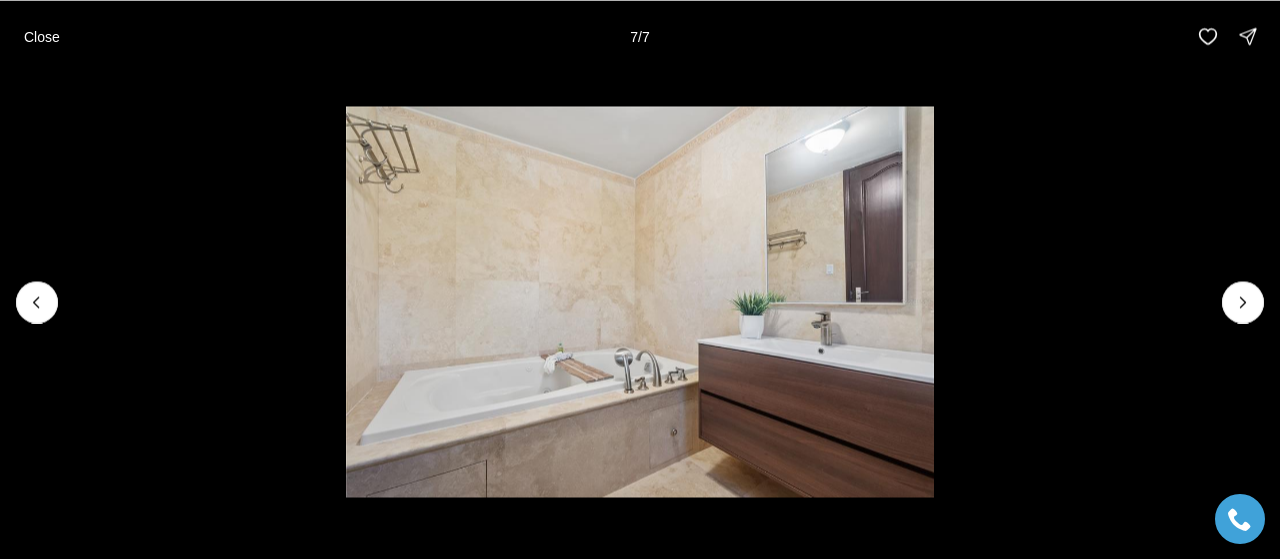 click at bounding box center (1243, 302) 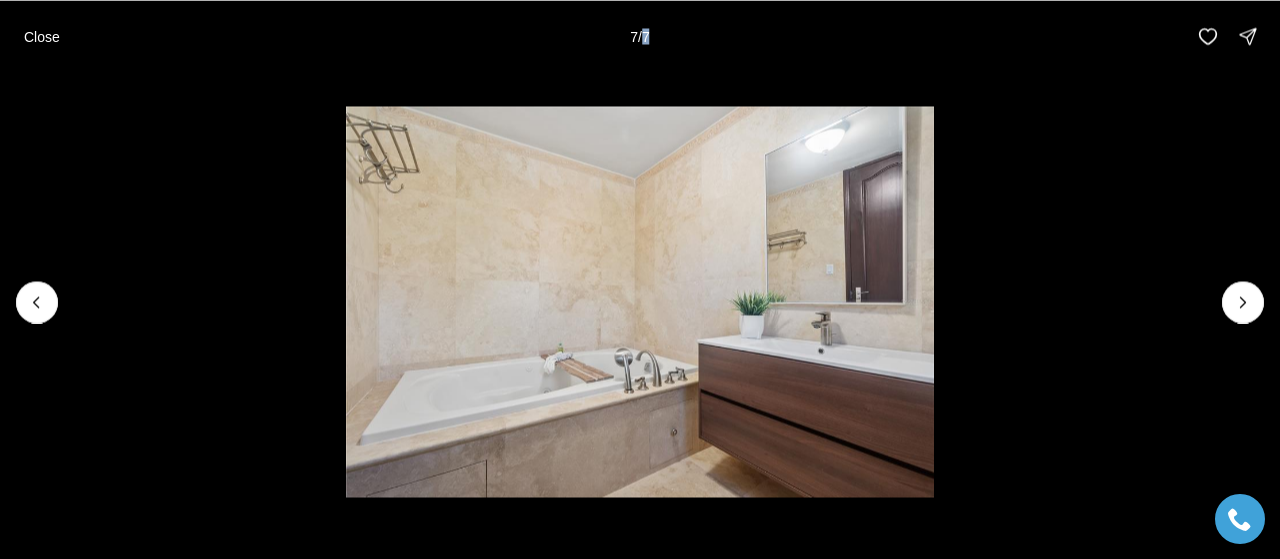 click at bounding box center [1243, 302] 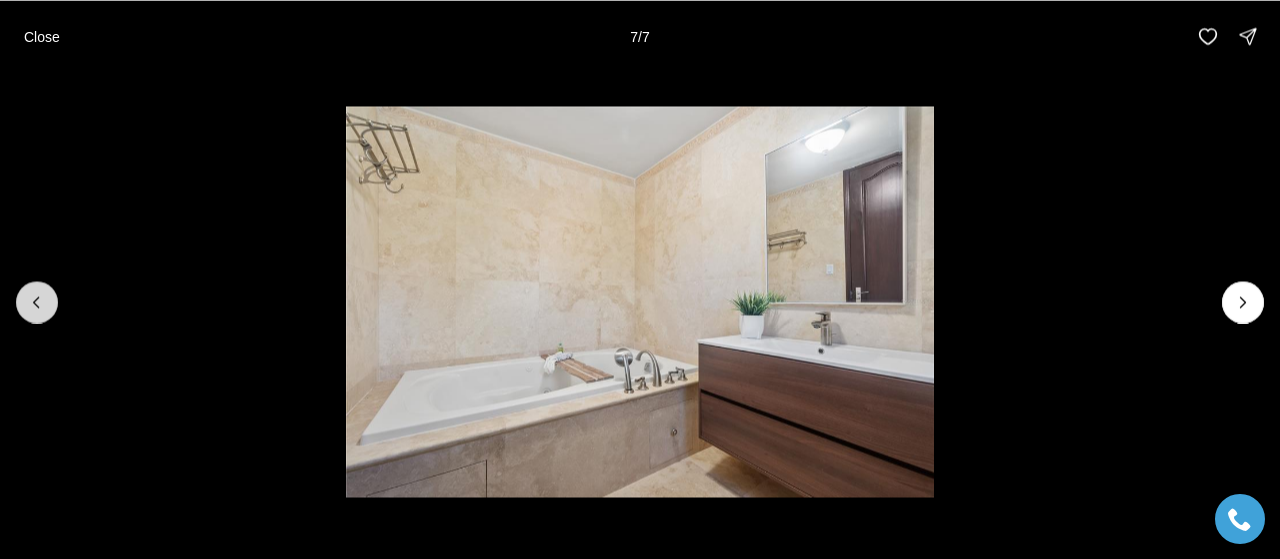 click 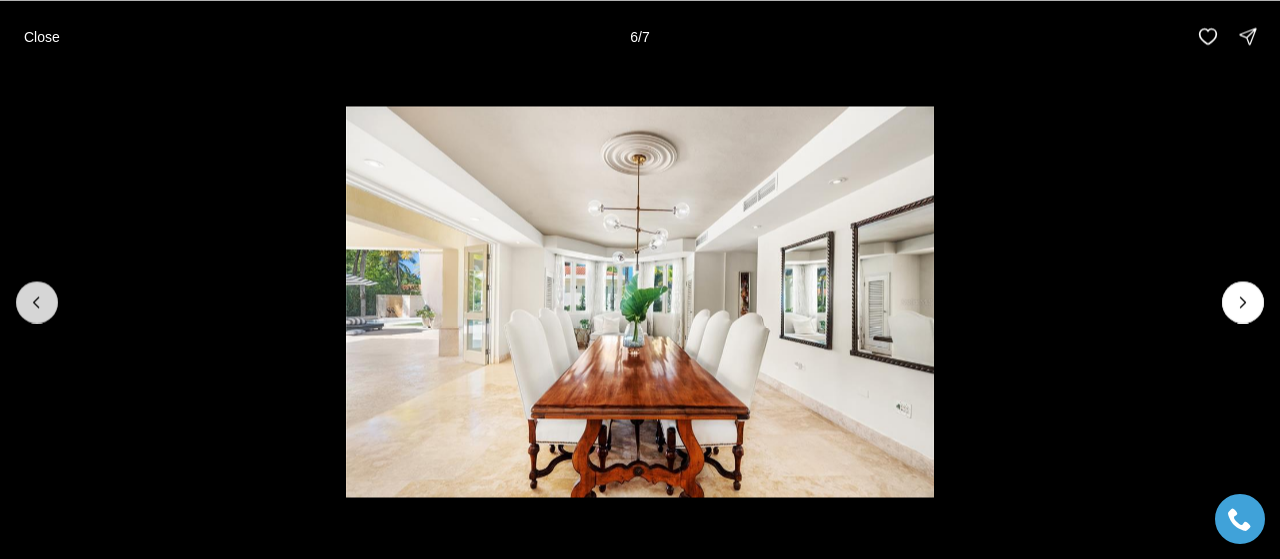 click 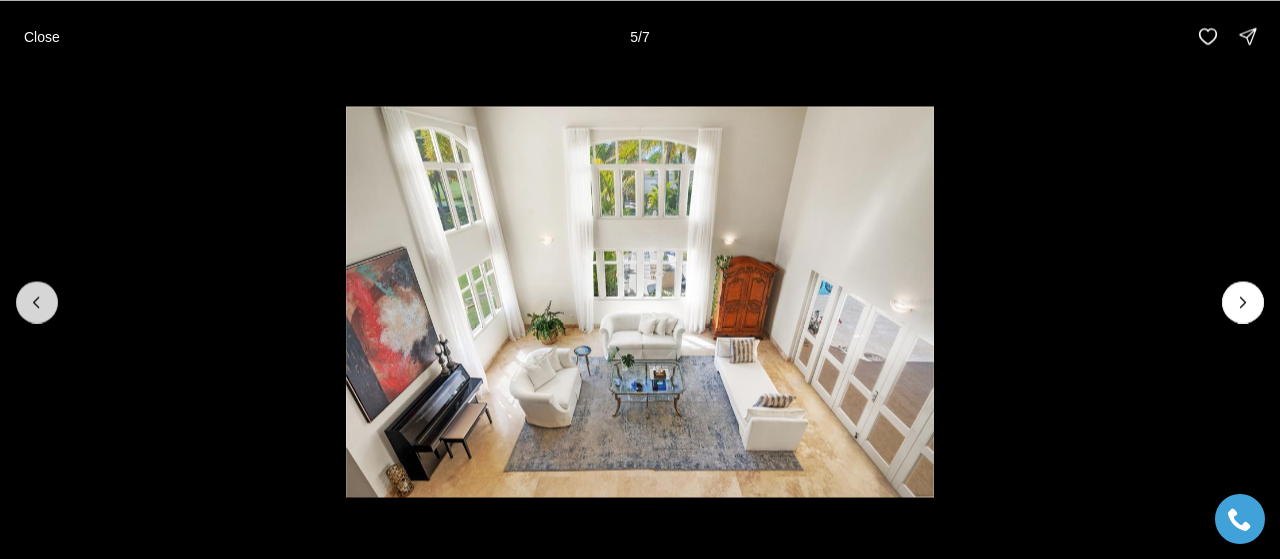 click 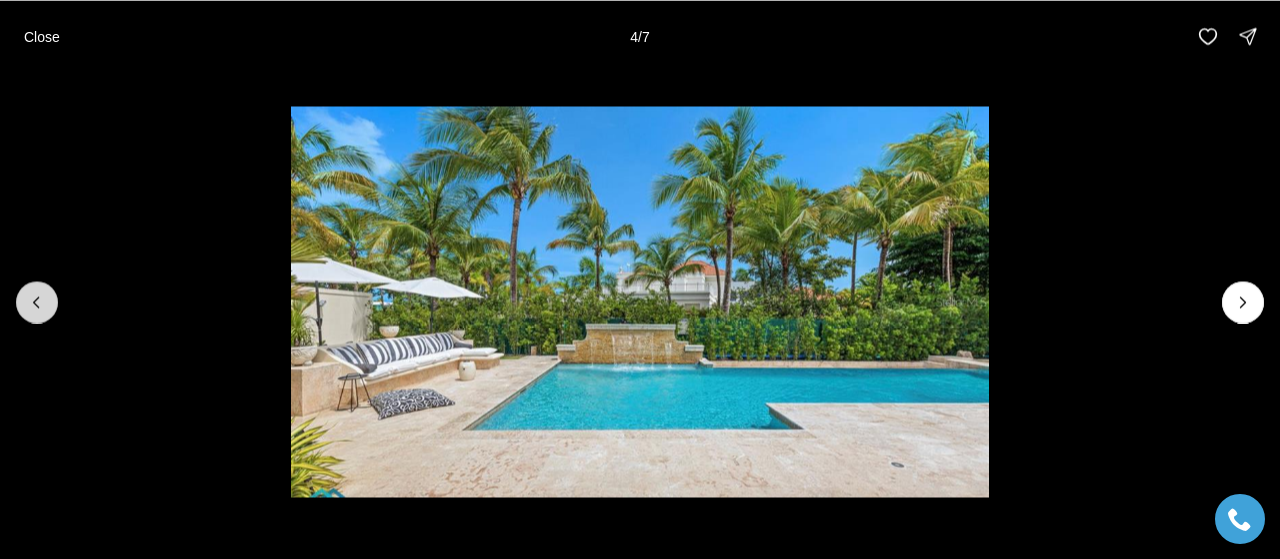 click 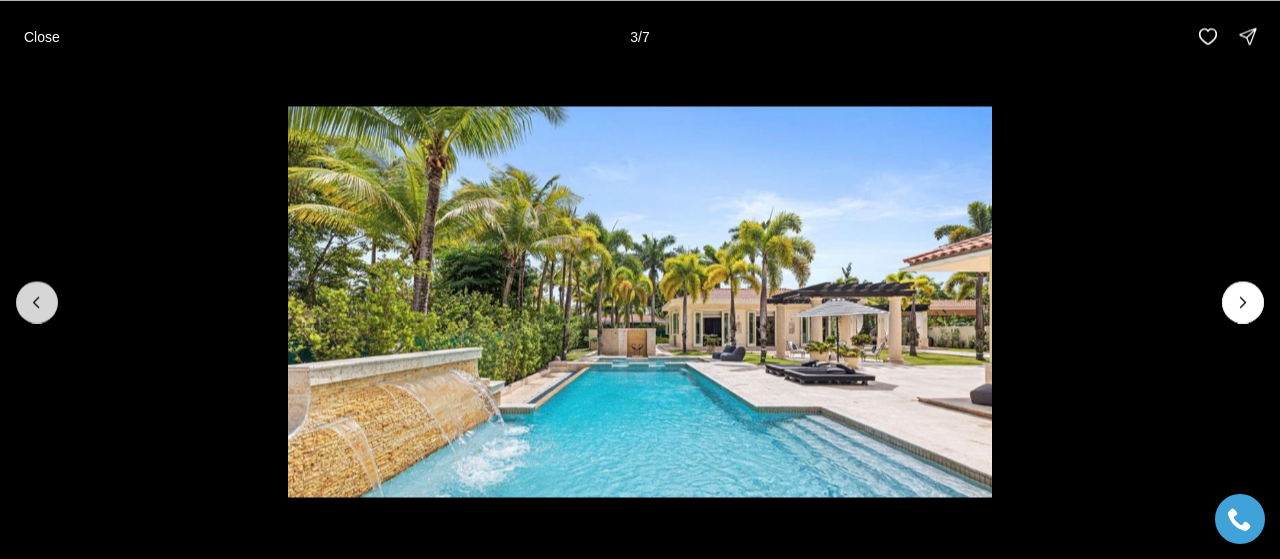 click 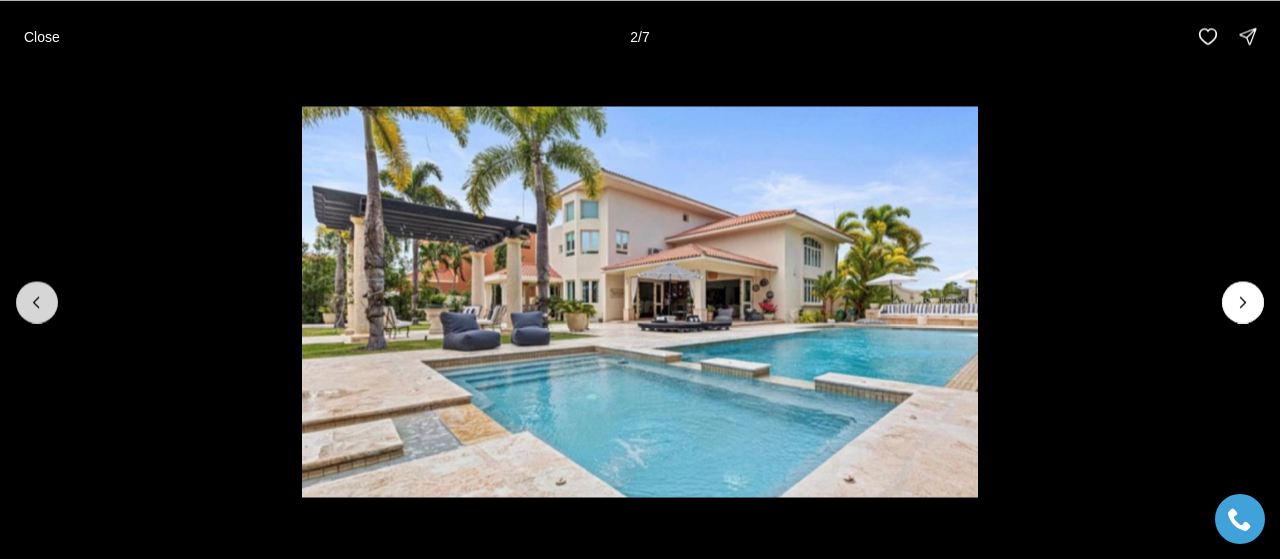 click 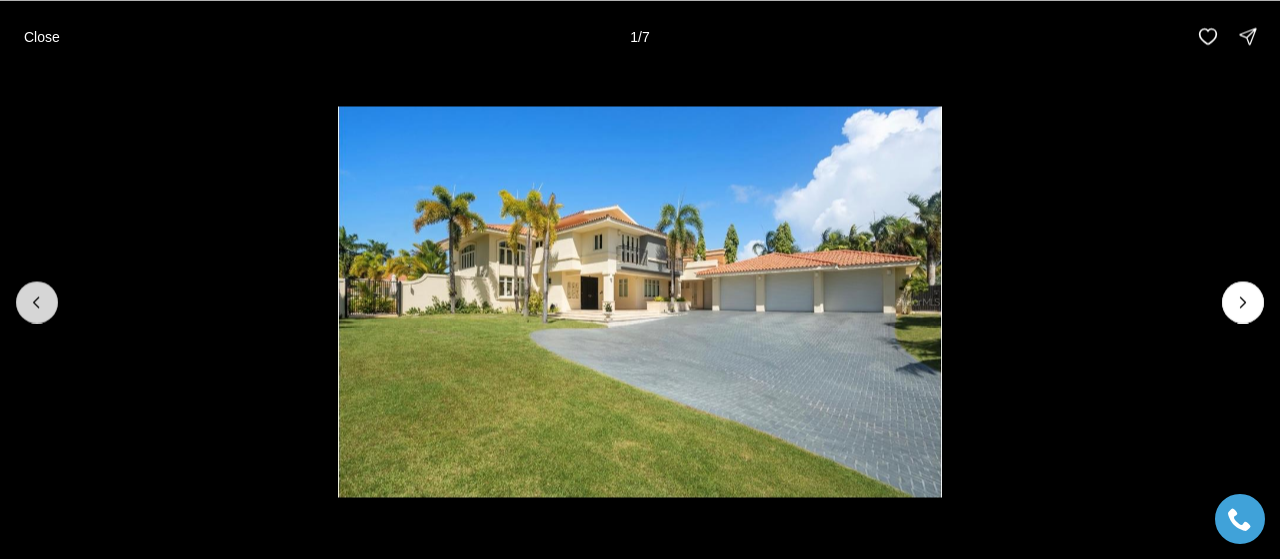 click at bounding box center [37, 302] 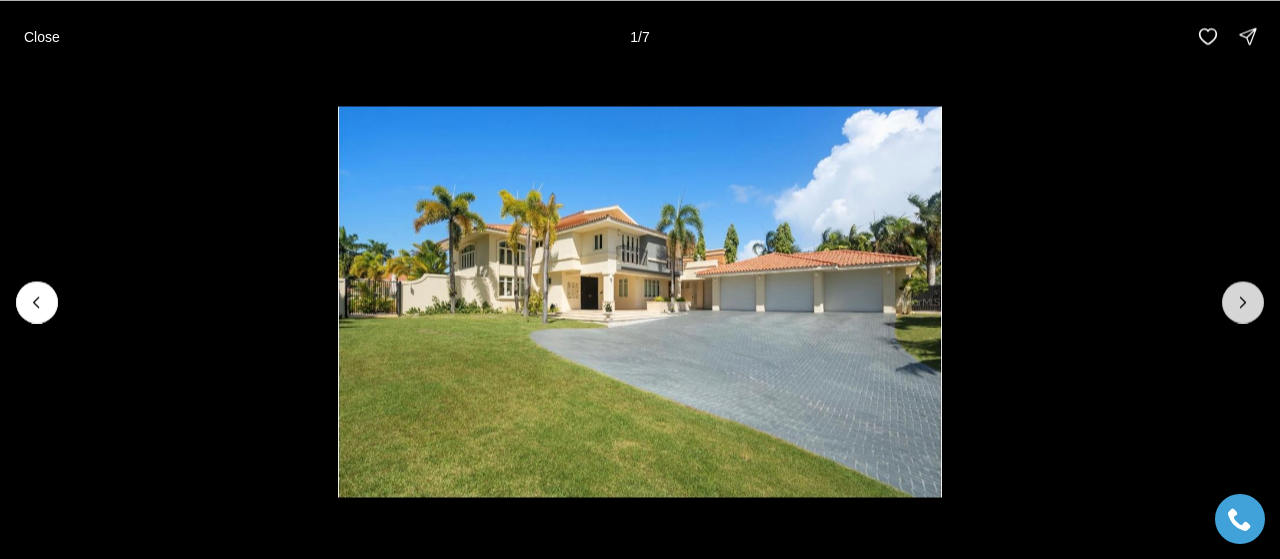 click 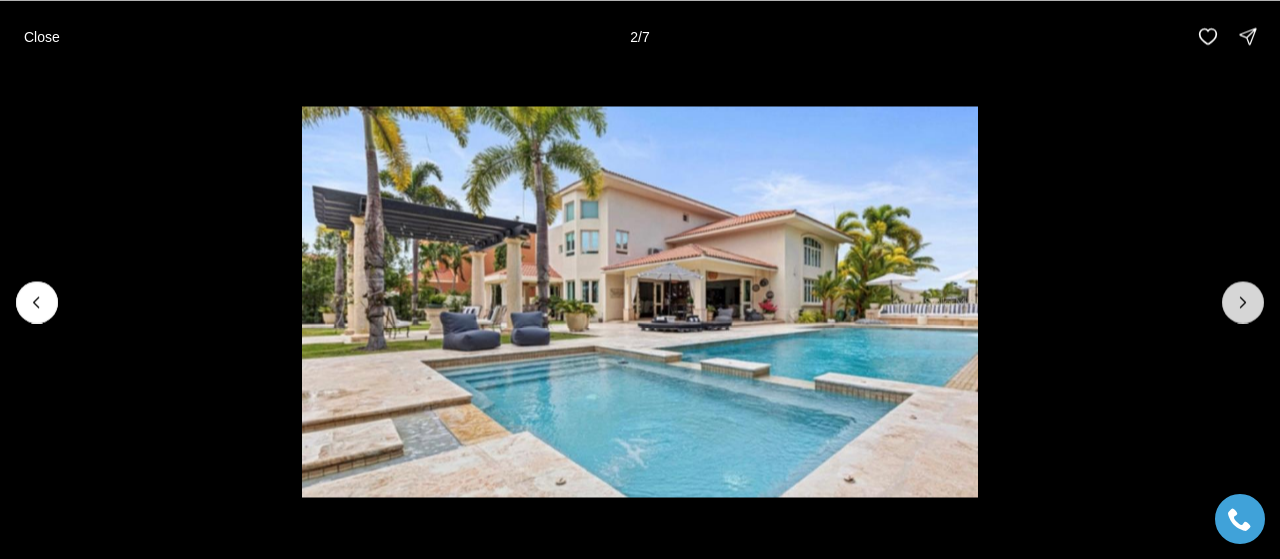 click at bounding box center [1243, 302] 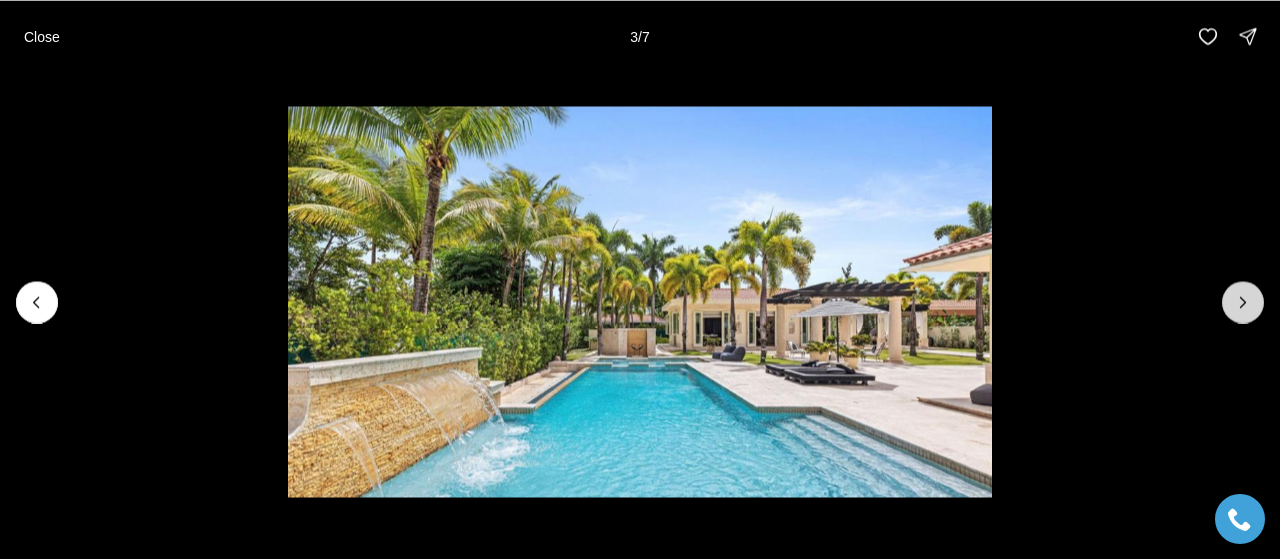 click at bounding box center (1243, 302) 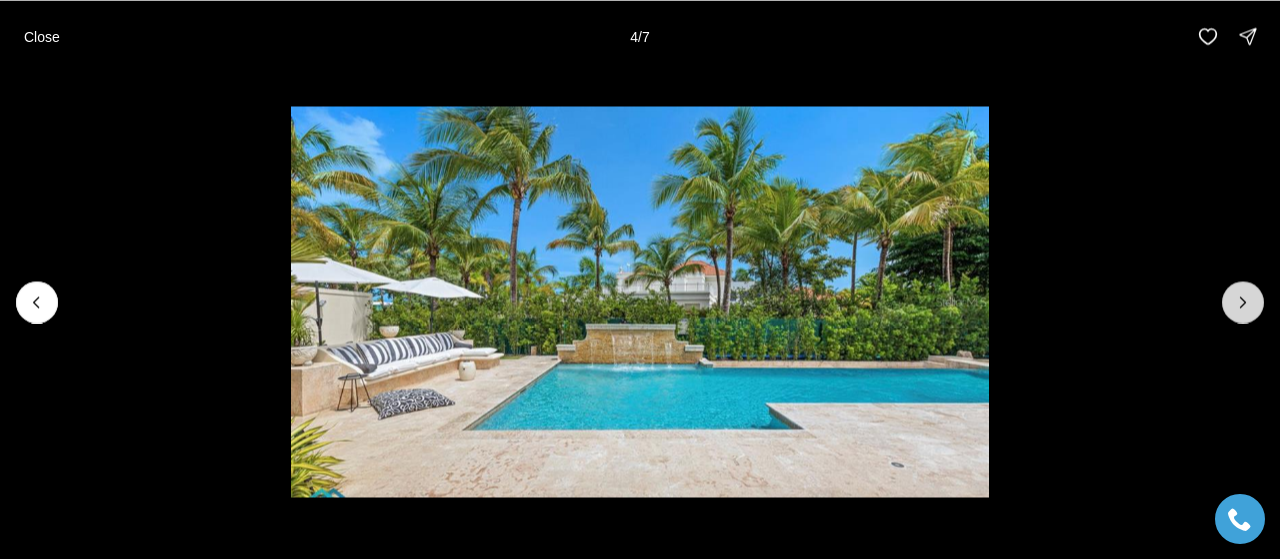 click at bounding box center [1243, 302] 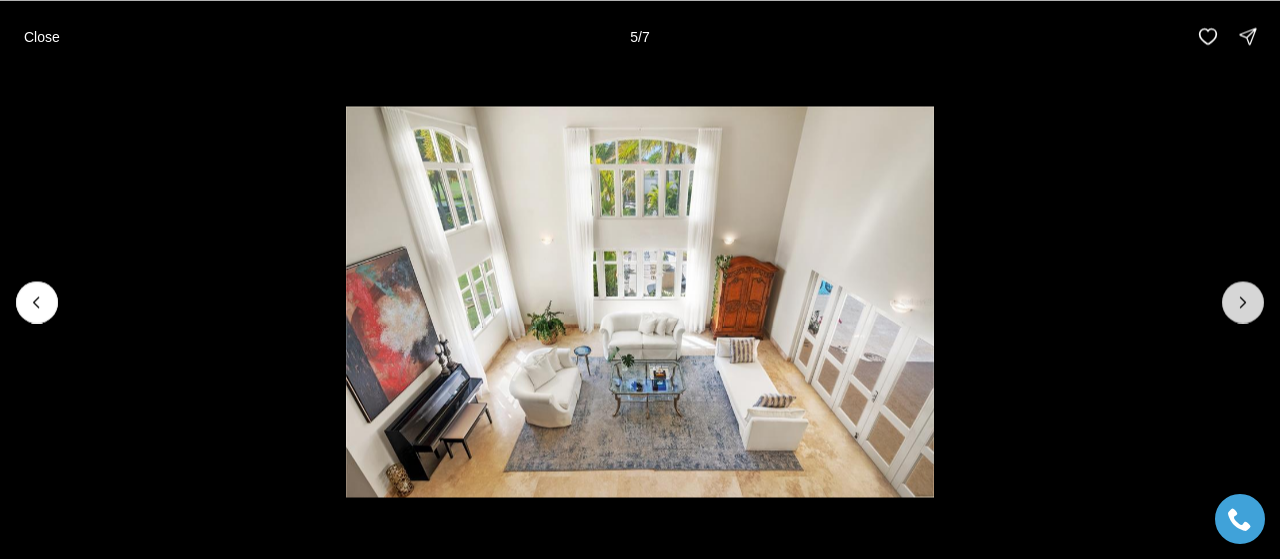 click at bounding box center (1243, 302) 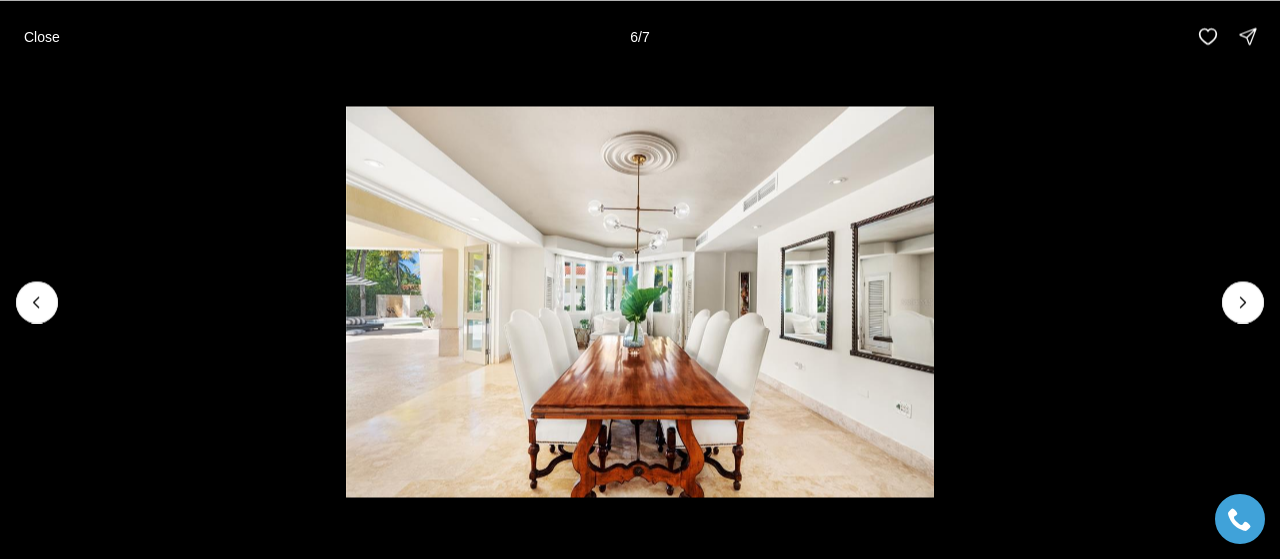click at bounding box center (640, 301) 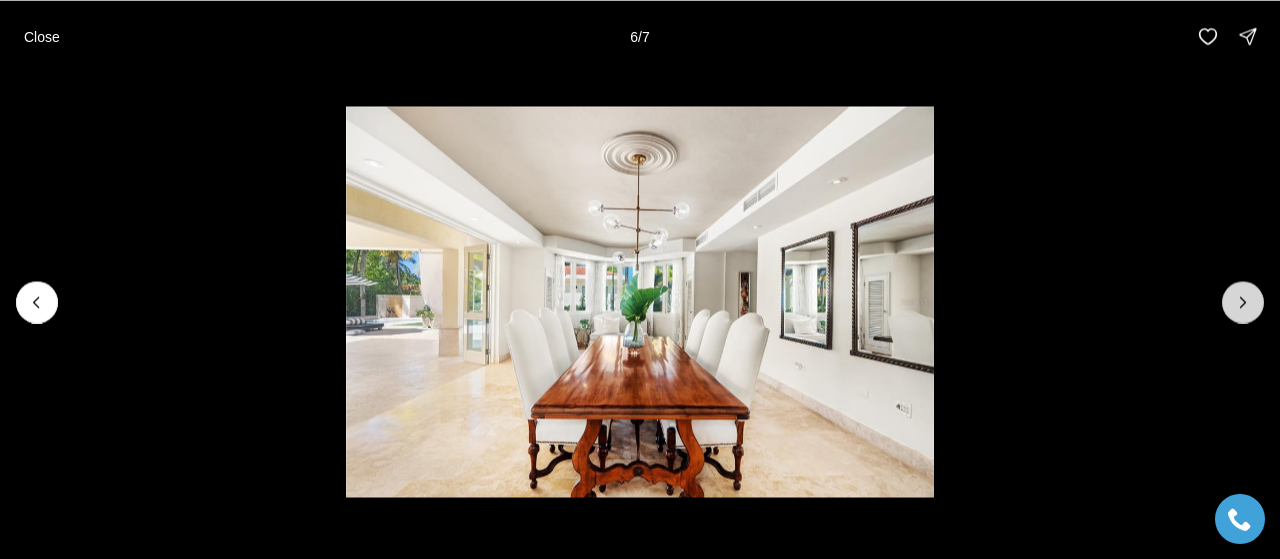 click 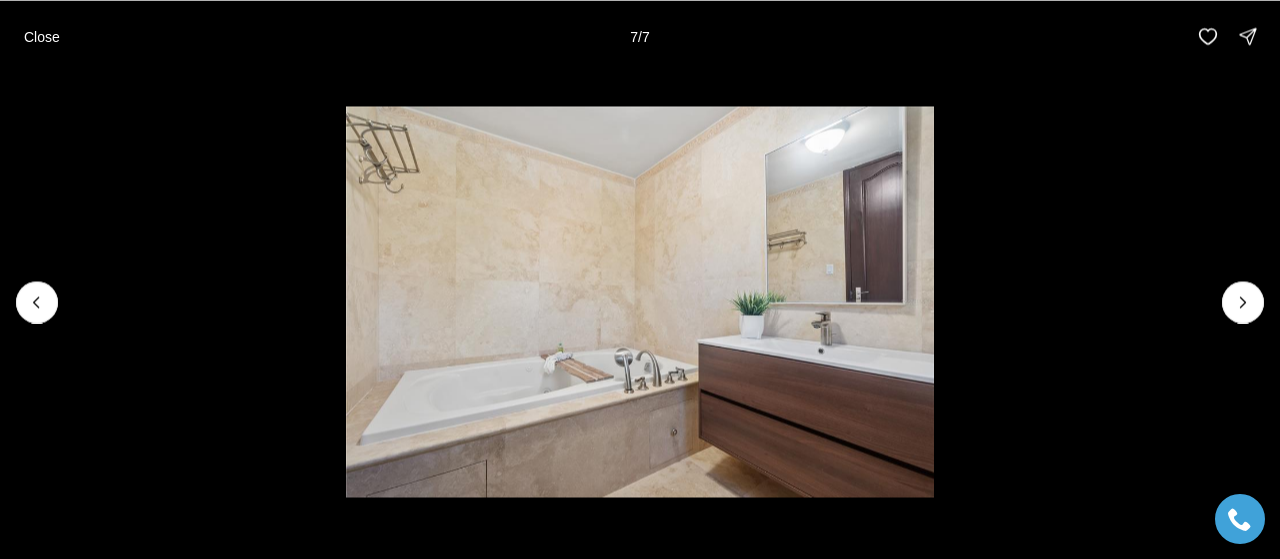 click at bounding box center [1243, 302] 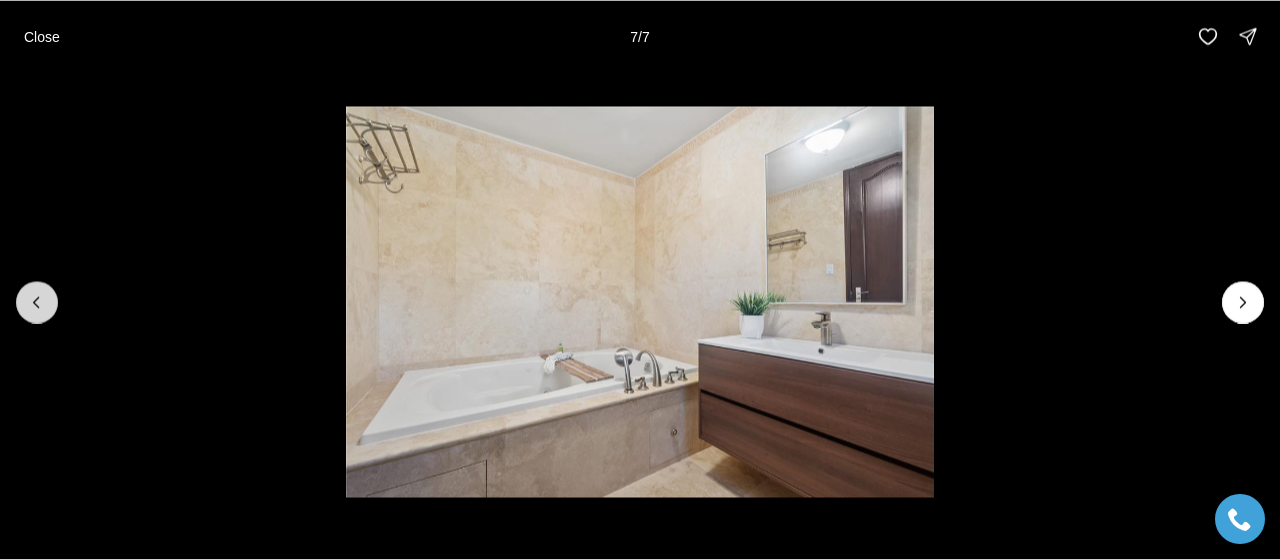 click 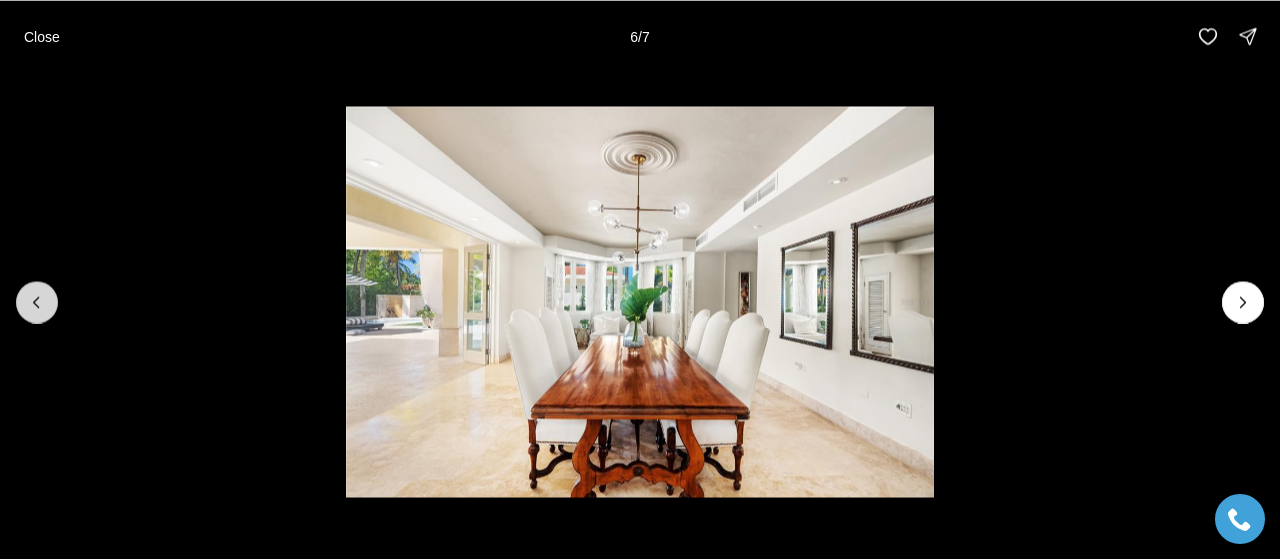 click 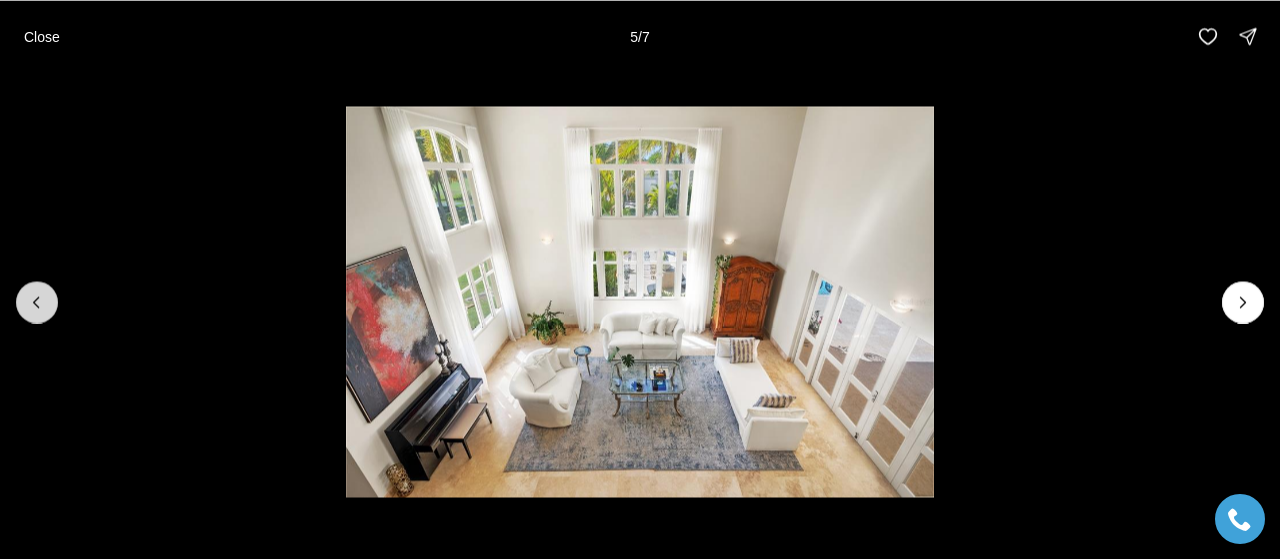 click 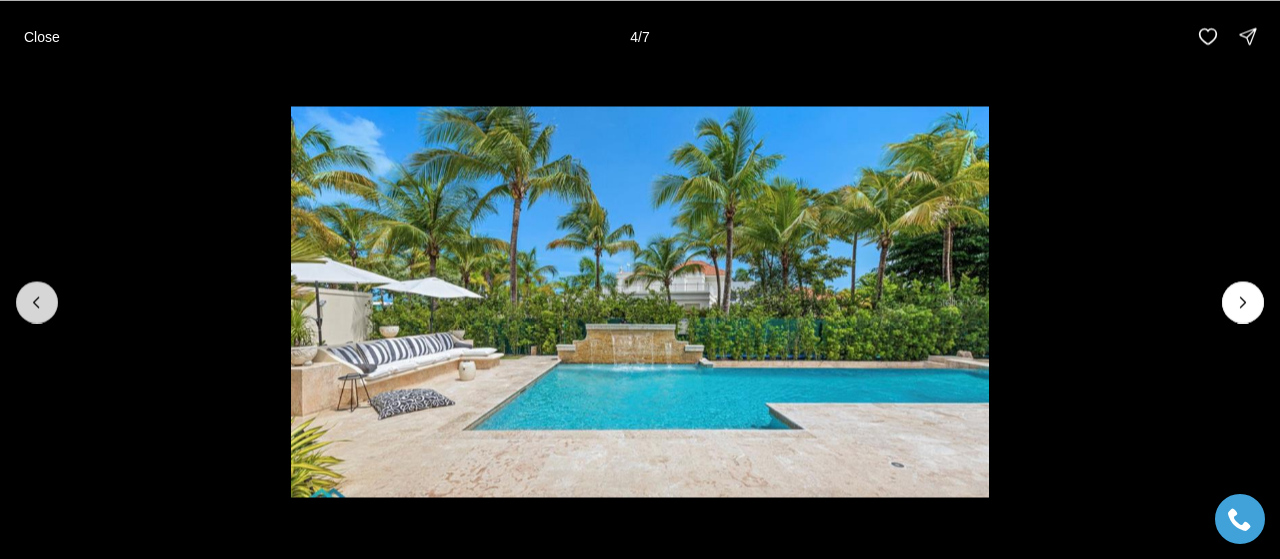 click 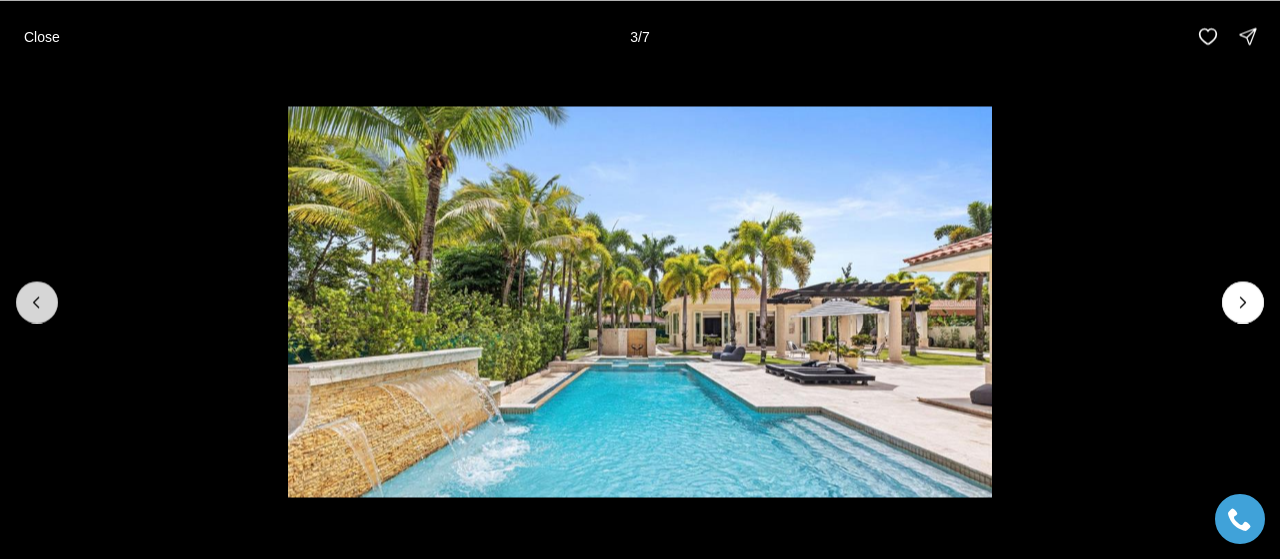 click 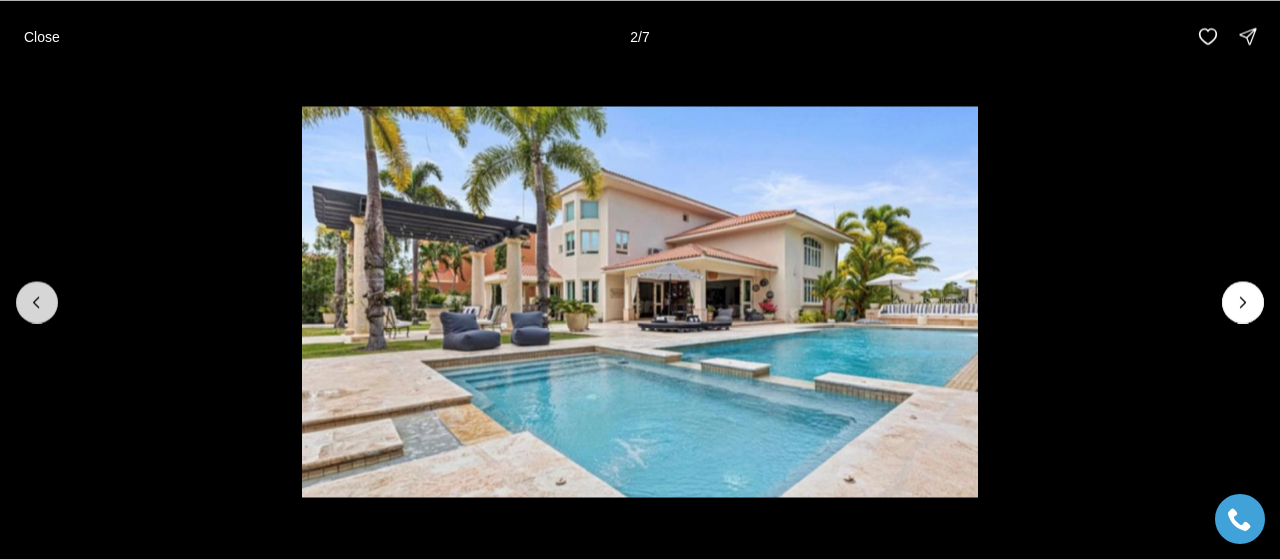 click 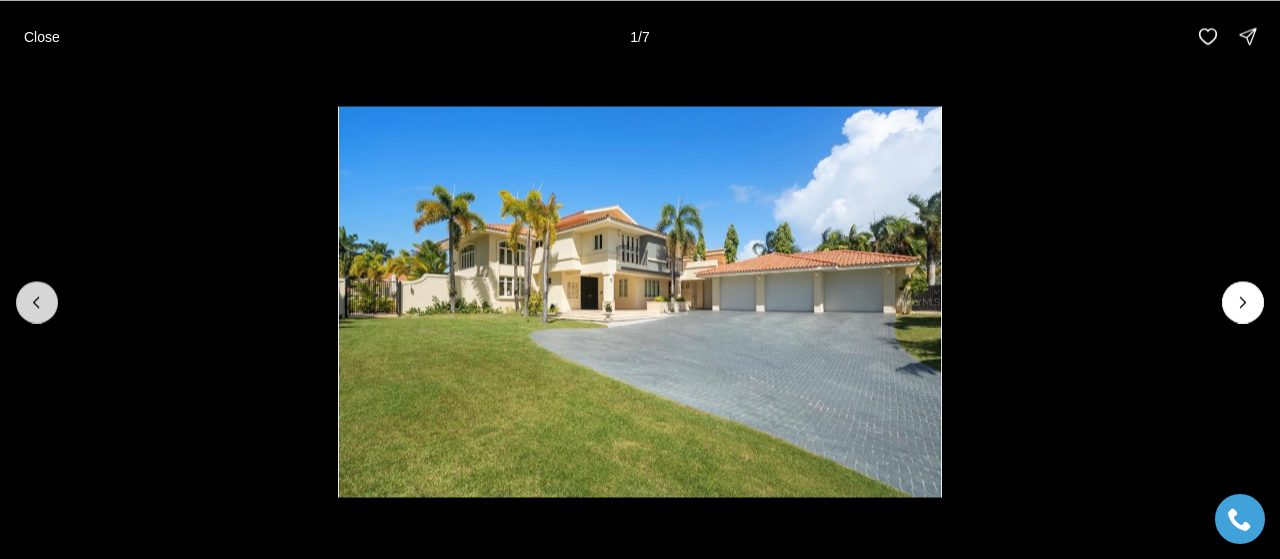click at bounding box center (37, 302) 